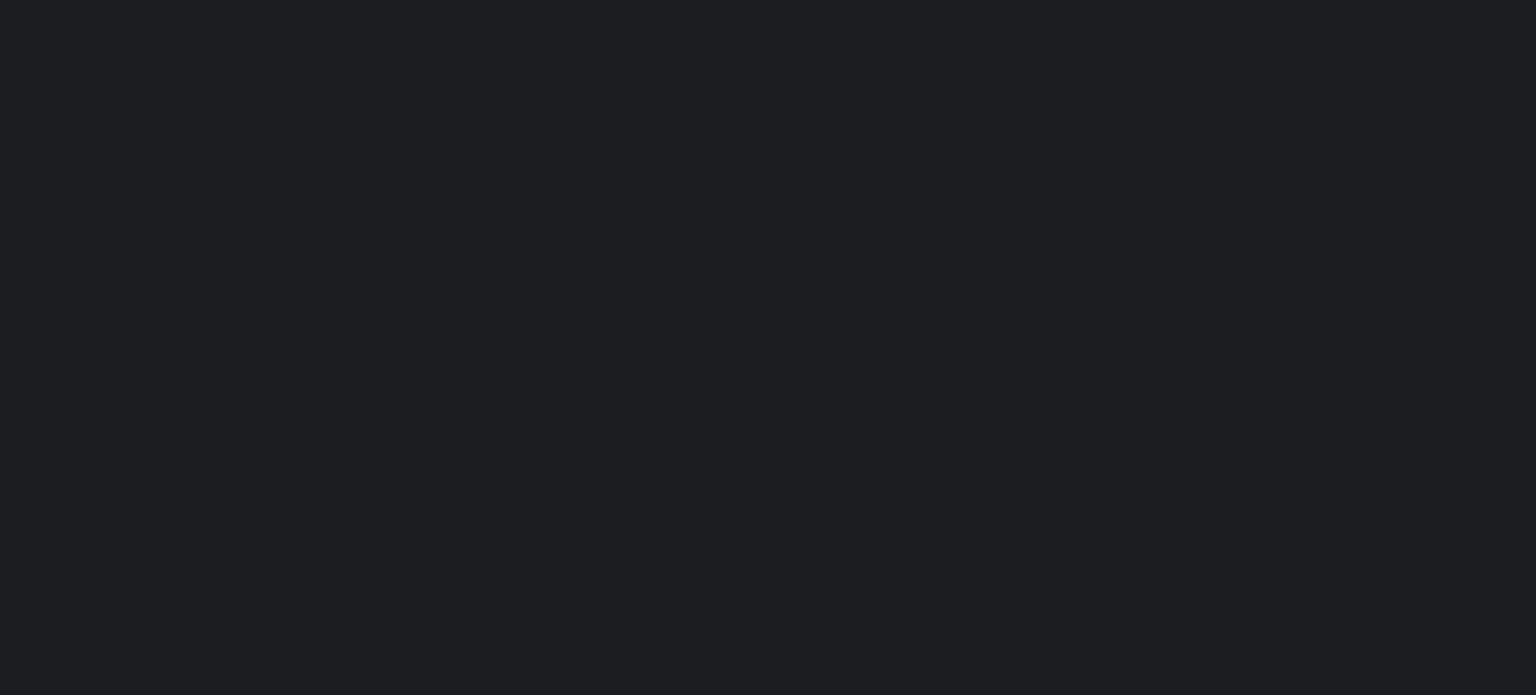 scroll, scrollTop: 0, scrollLeft: 0, axis: both 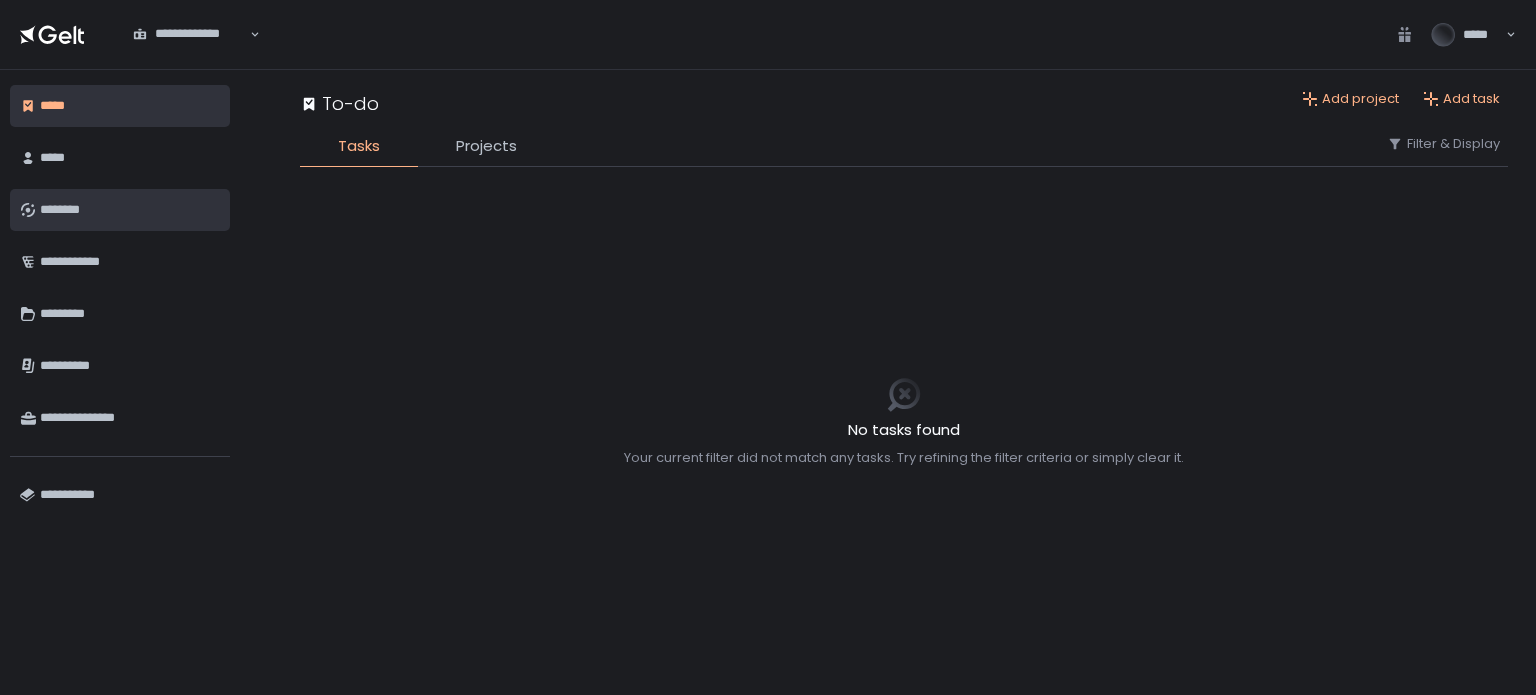 click on "********" at bounding box center (130, 210) 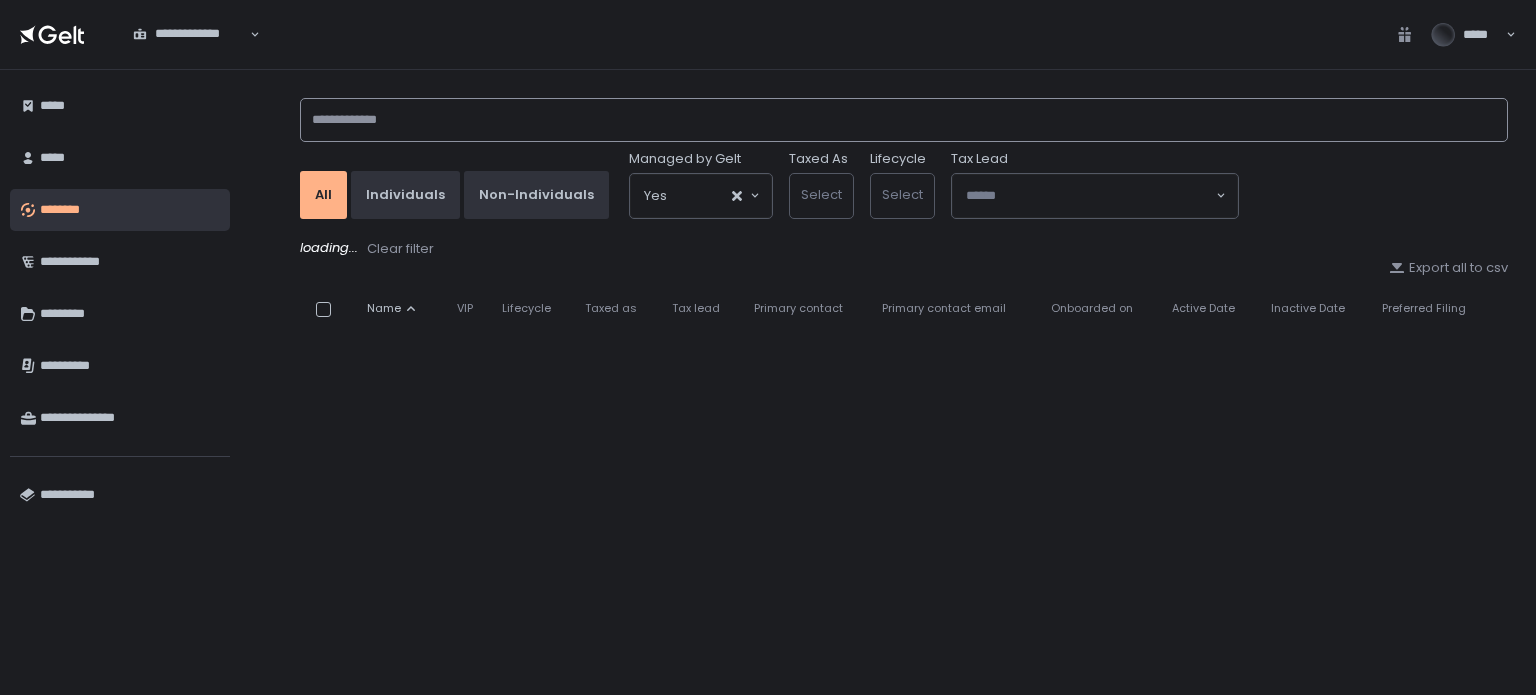 click 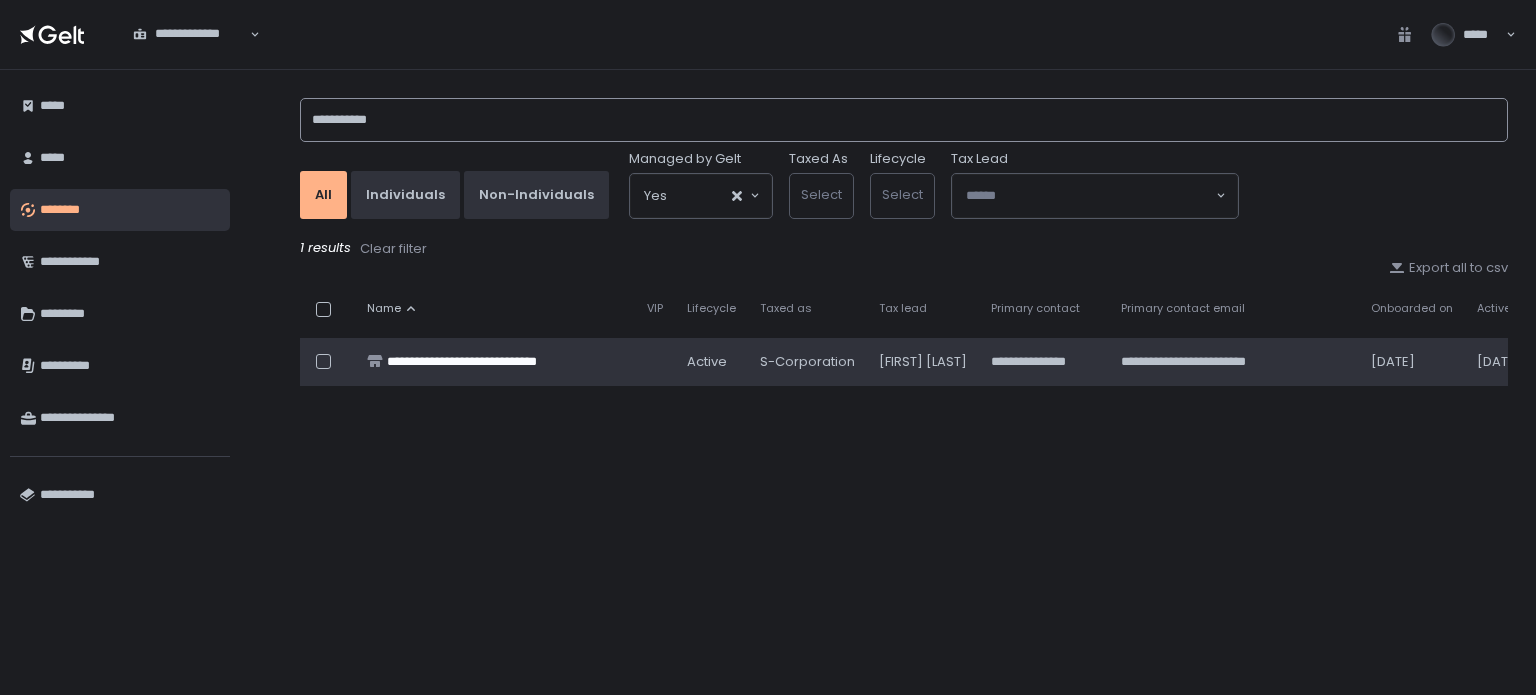 type on "**********" 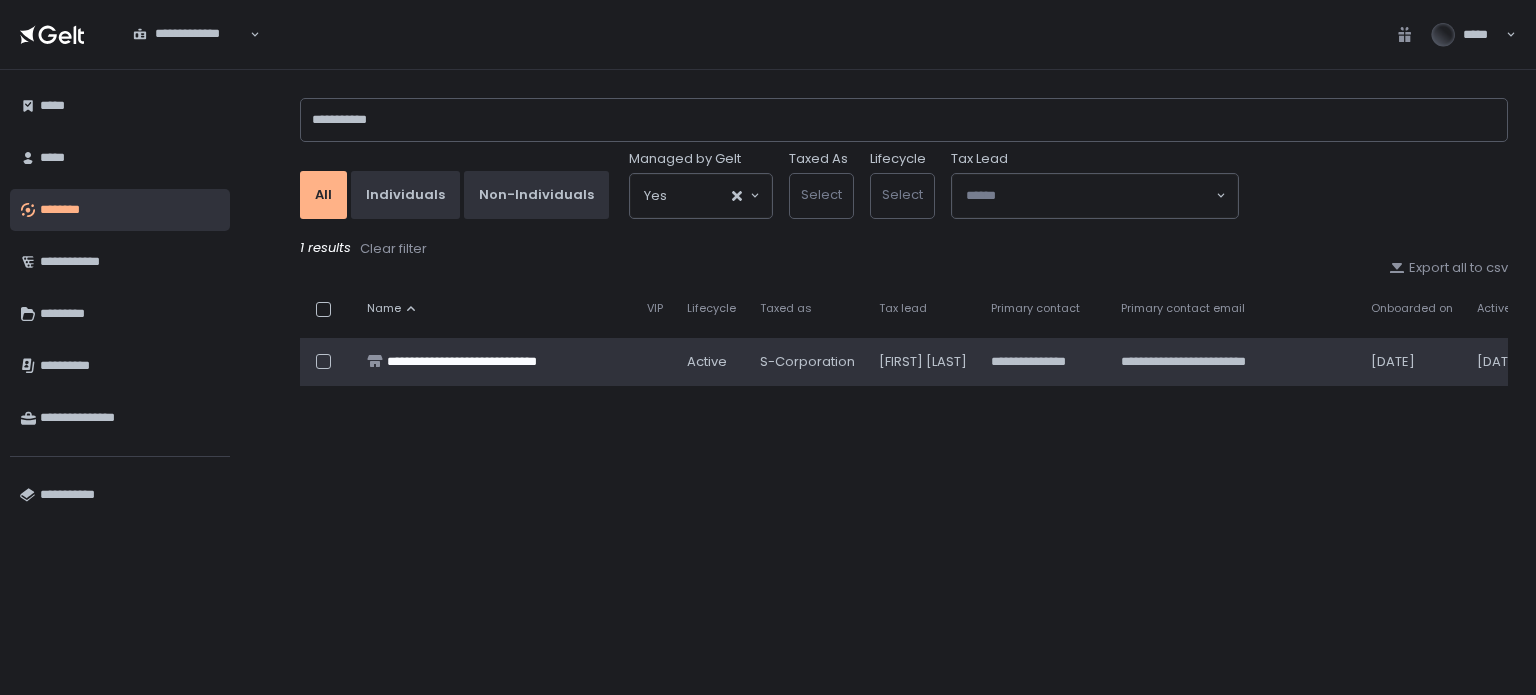 click on "**********" 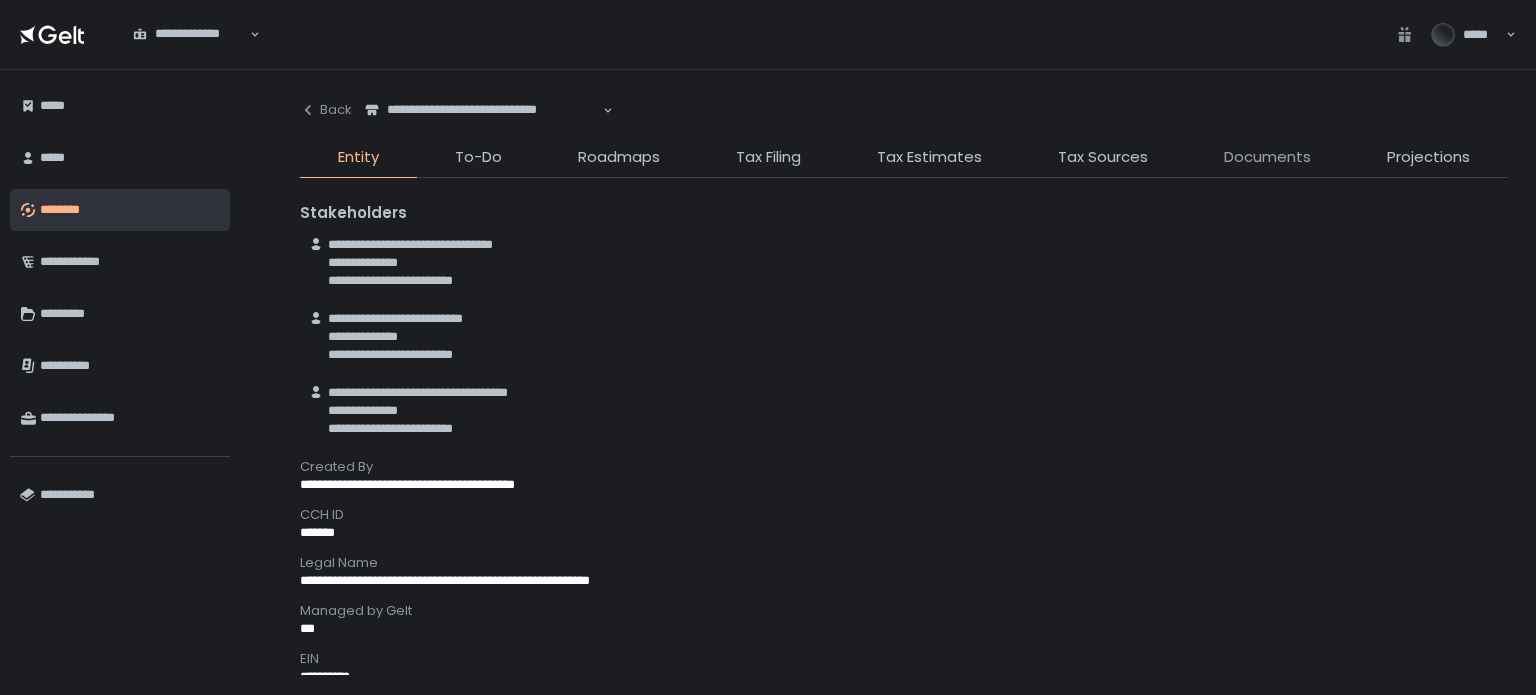 click on "Documents" at bounding box center [1267, 157] 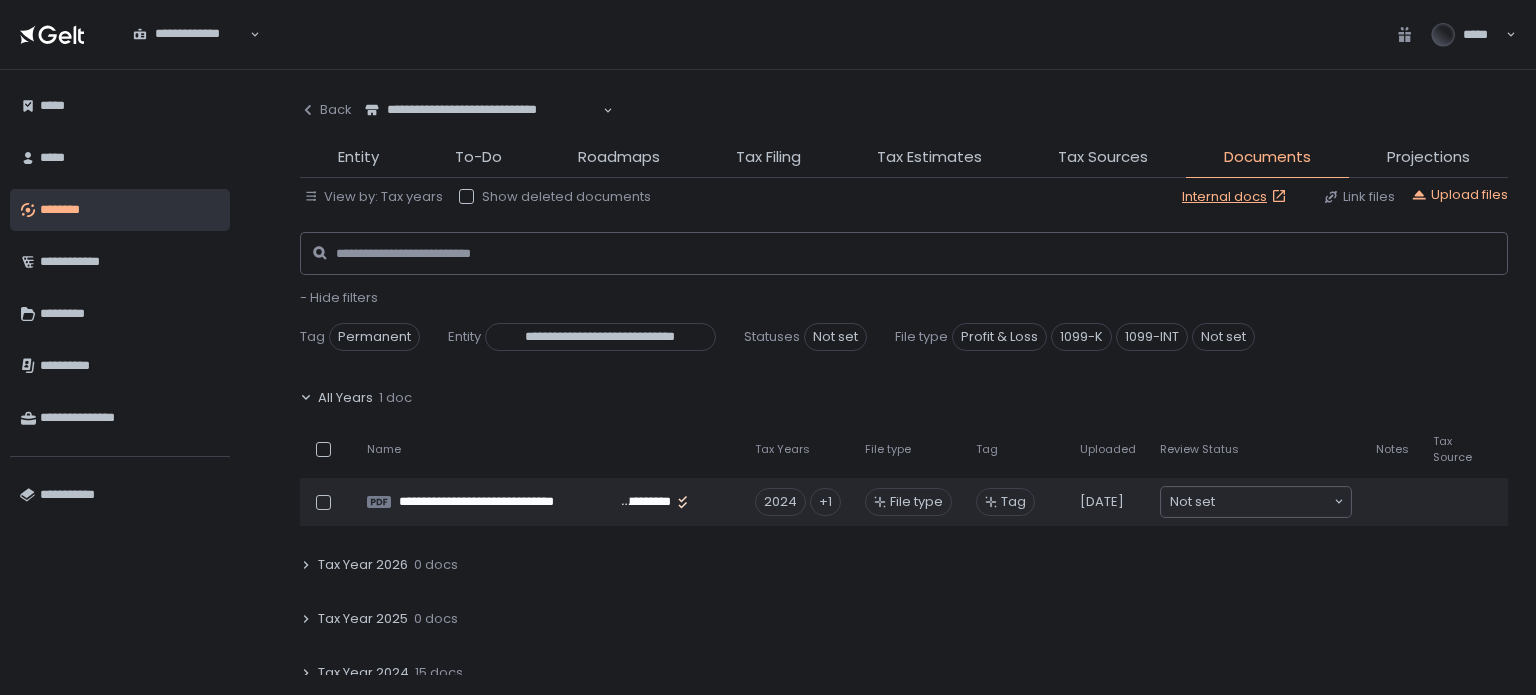 click on "All Years" 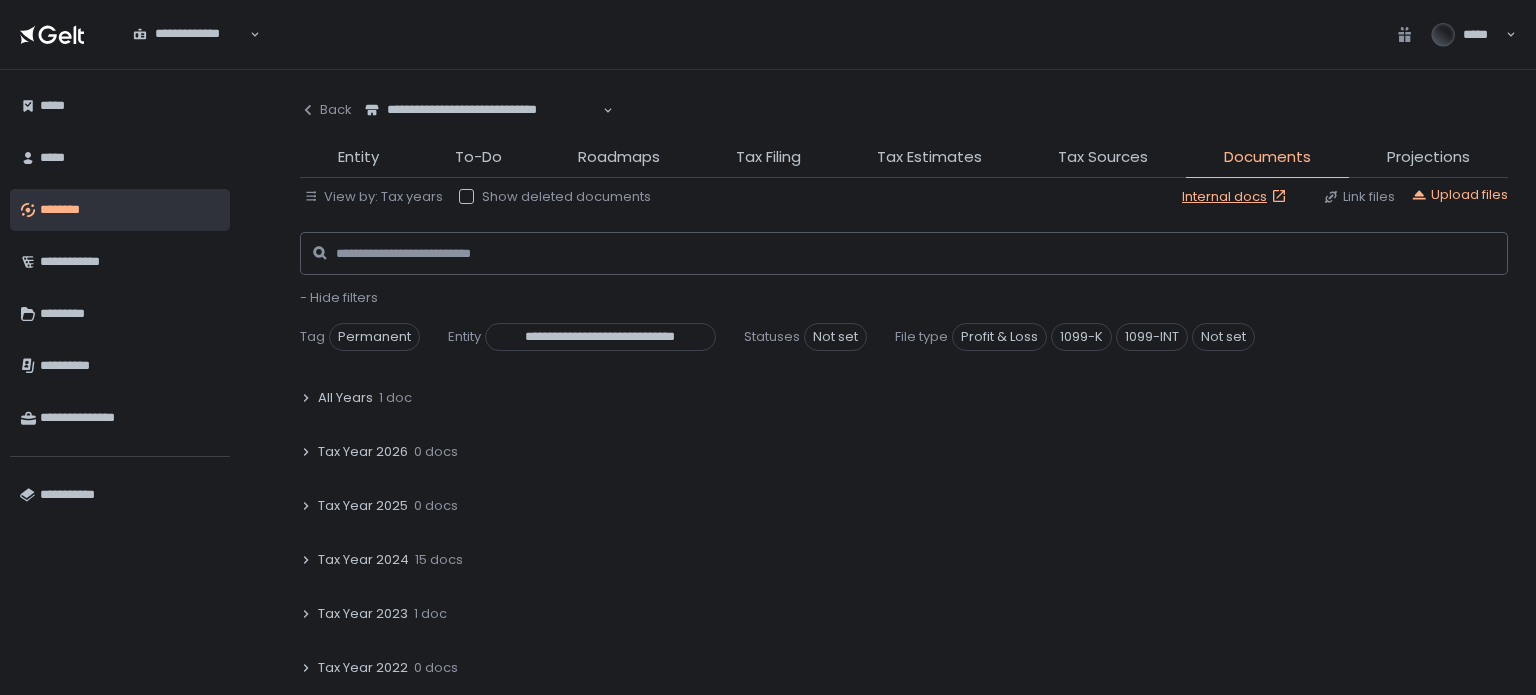 click on "- Hide filters" 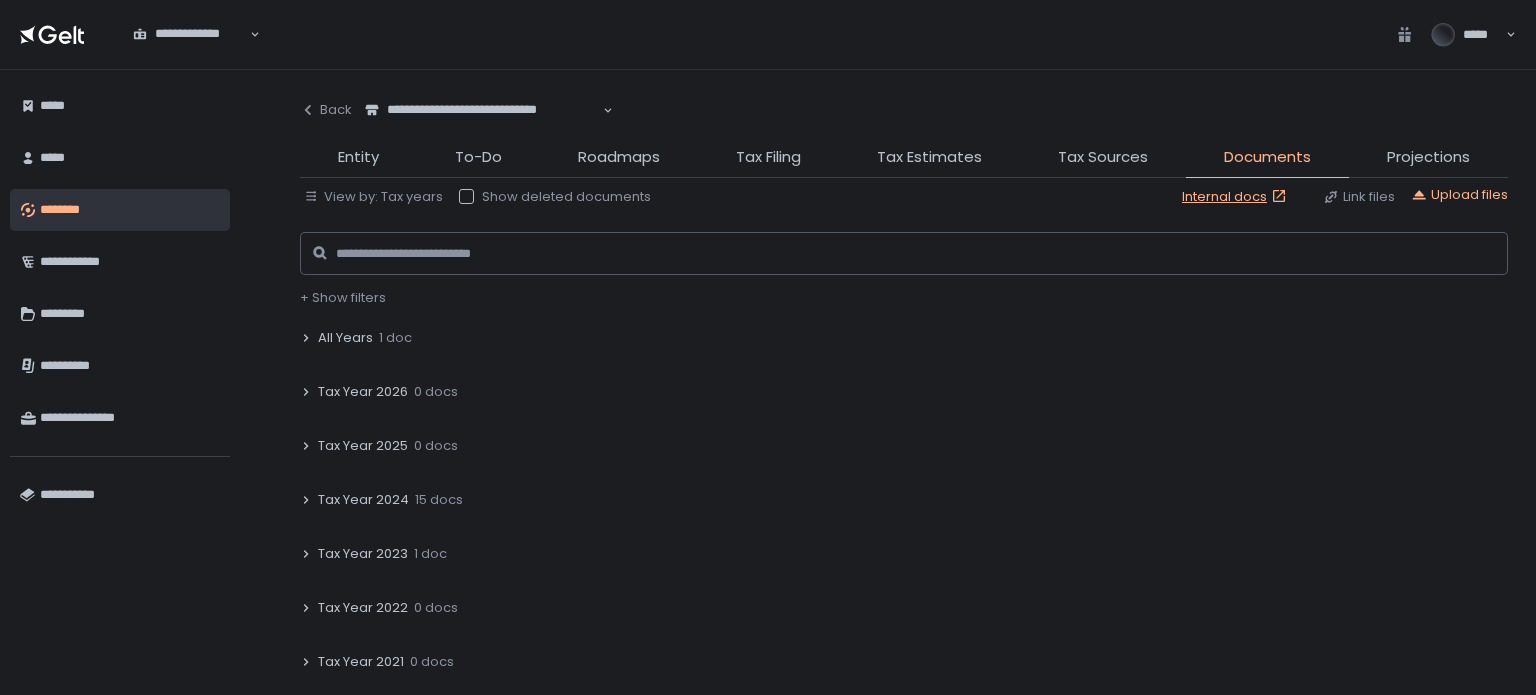 click on "Tax Year 2024" 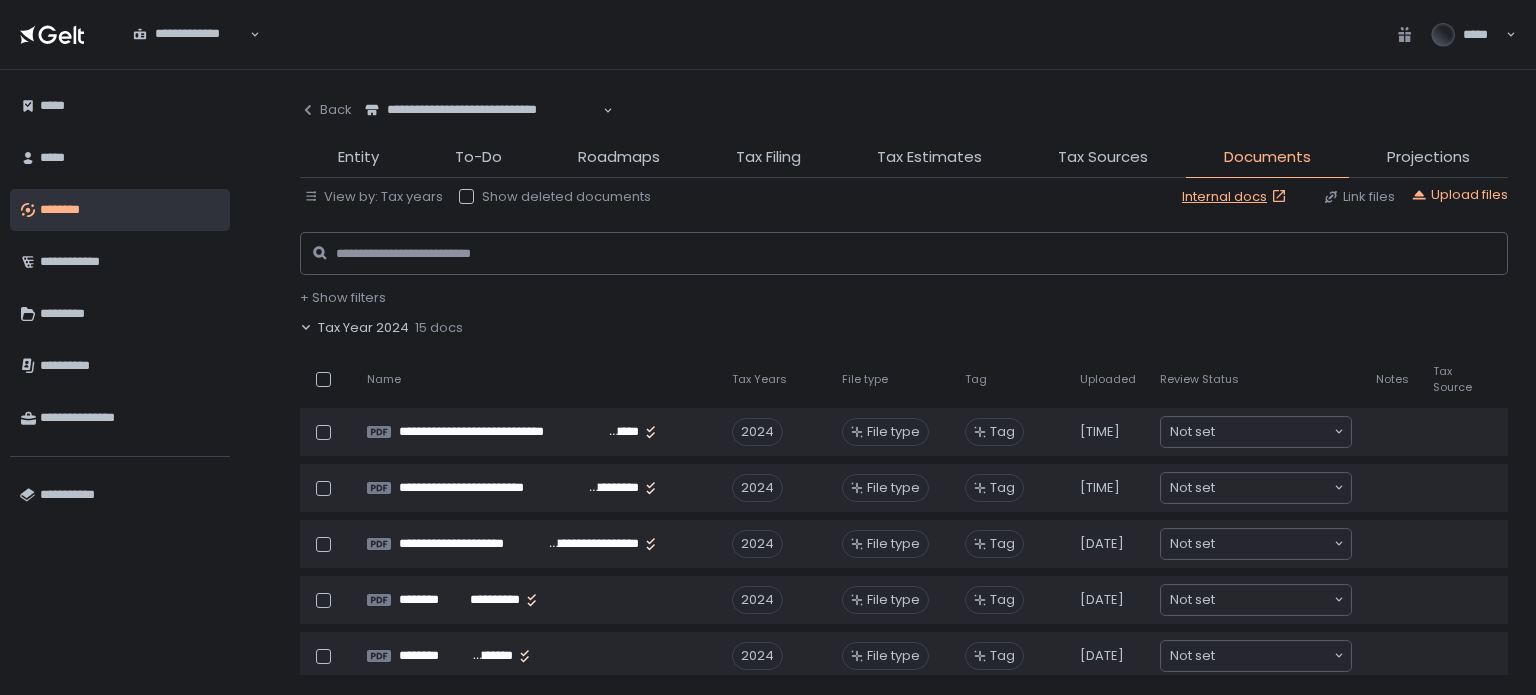 scroll, scrollTop: 180, scrollLeft: 0, axis: vertical 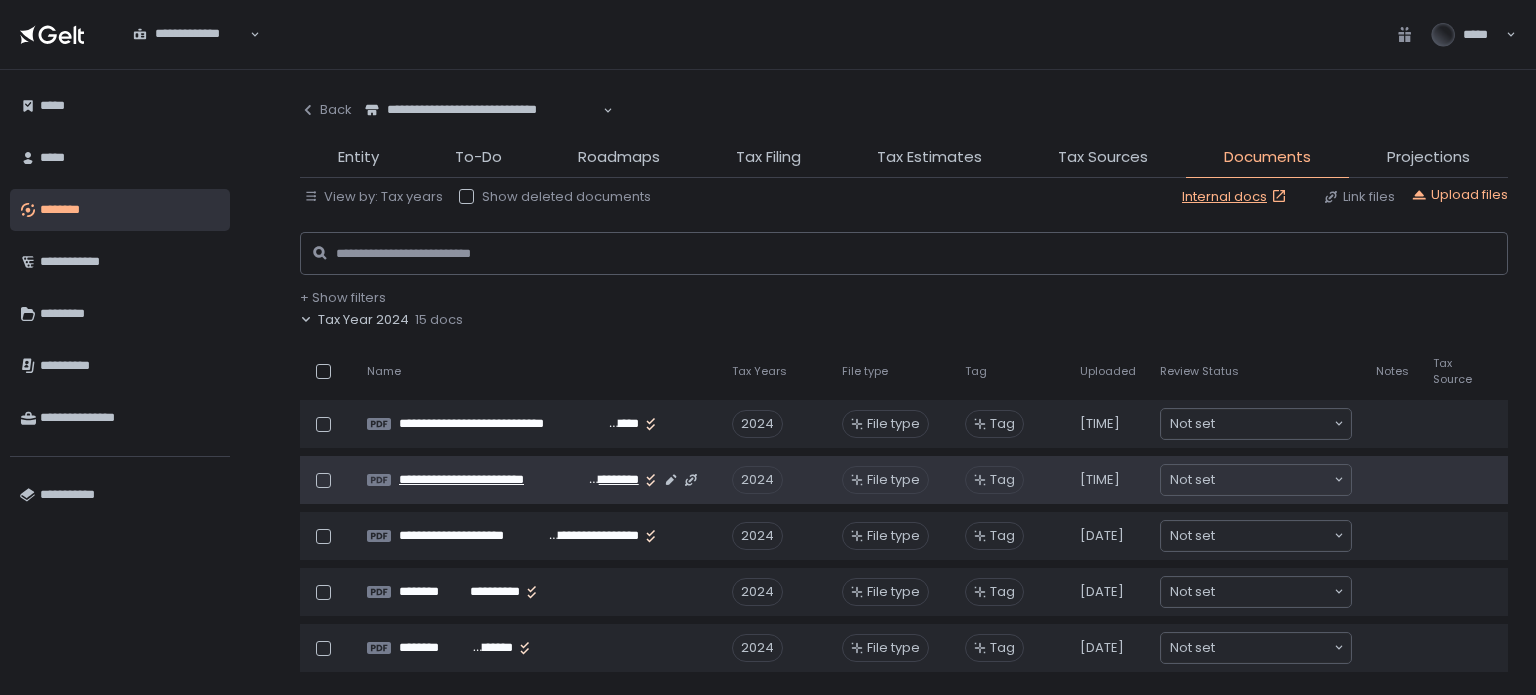 click on "**********" at bounding box center [493, 480] 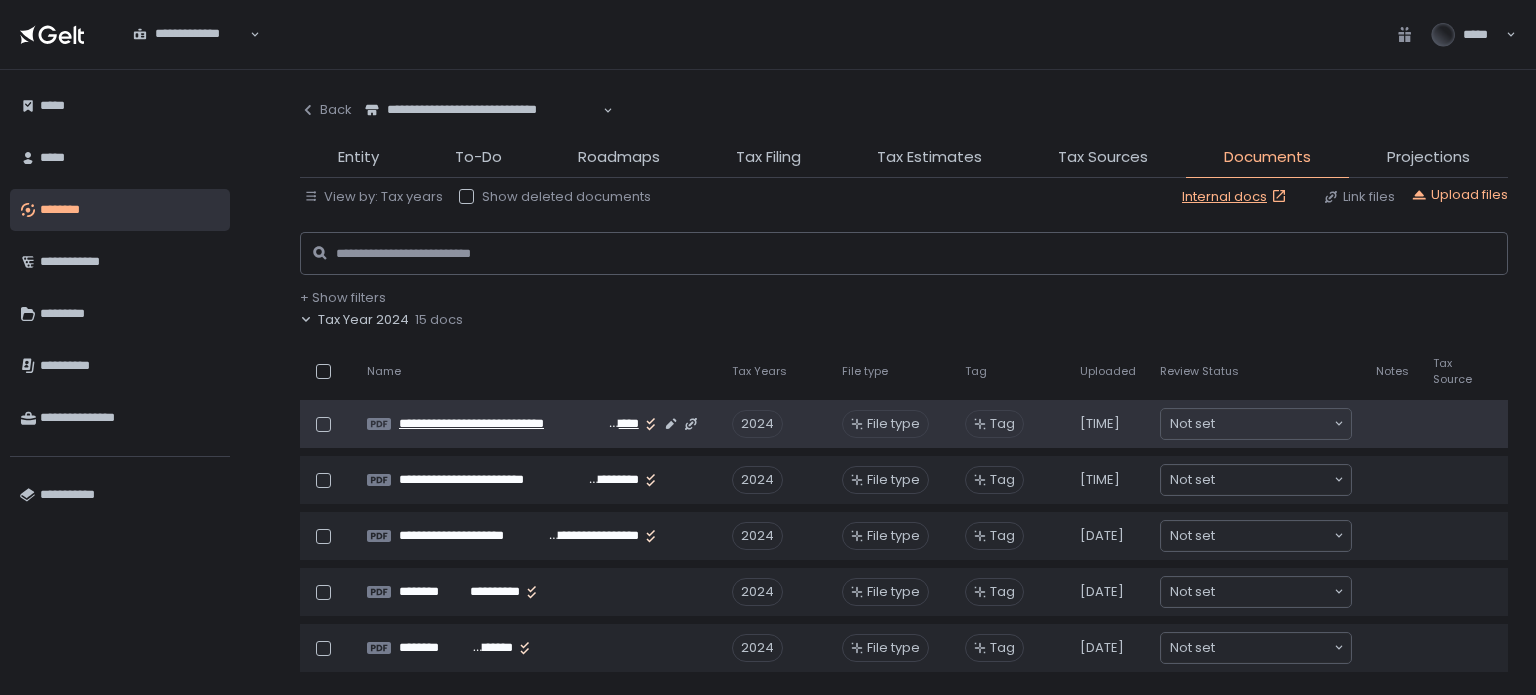 click on "**********" at bounding box center [504, 424] 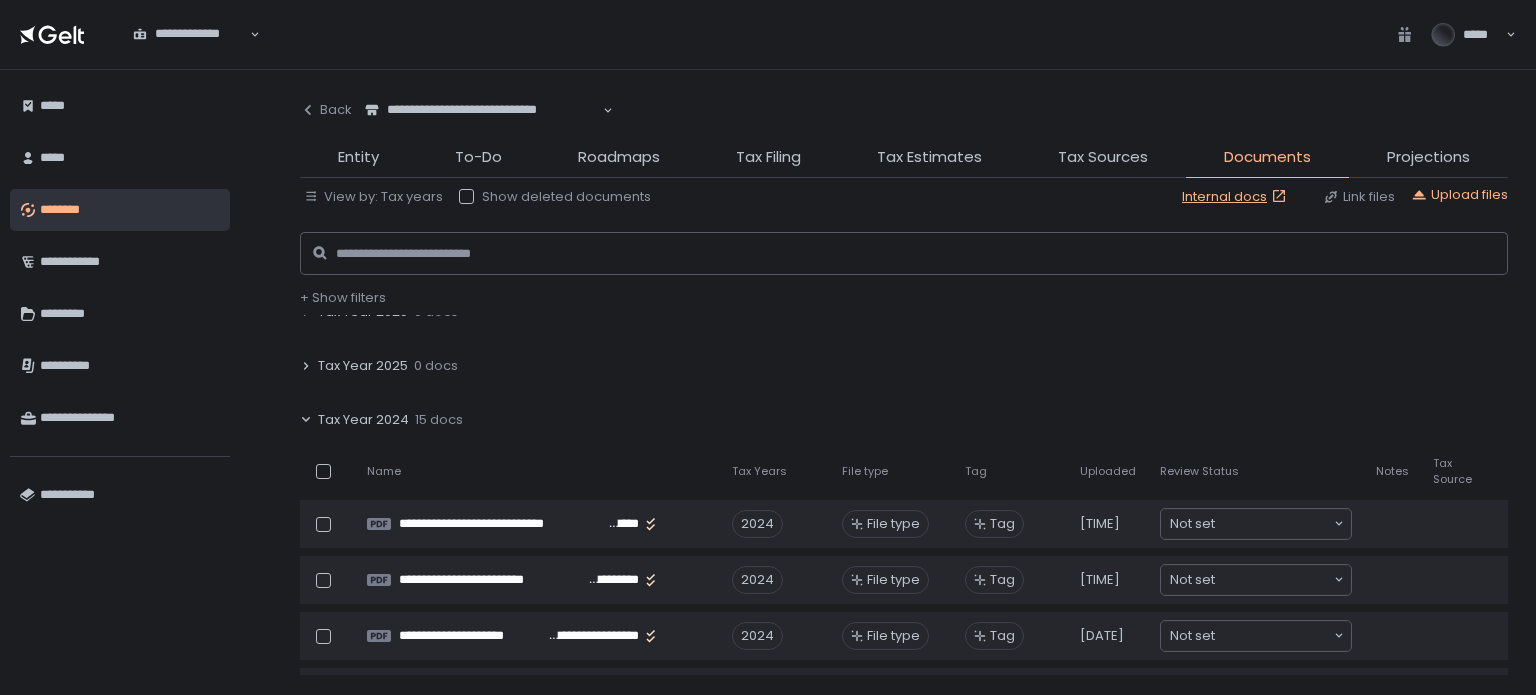 scroll, scrollTop: 80, scrollLeft: 0, axis: vertical 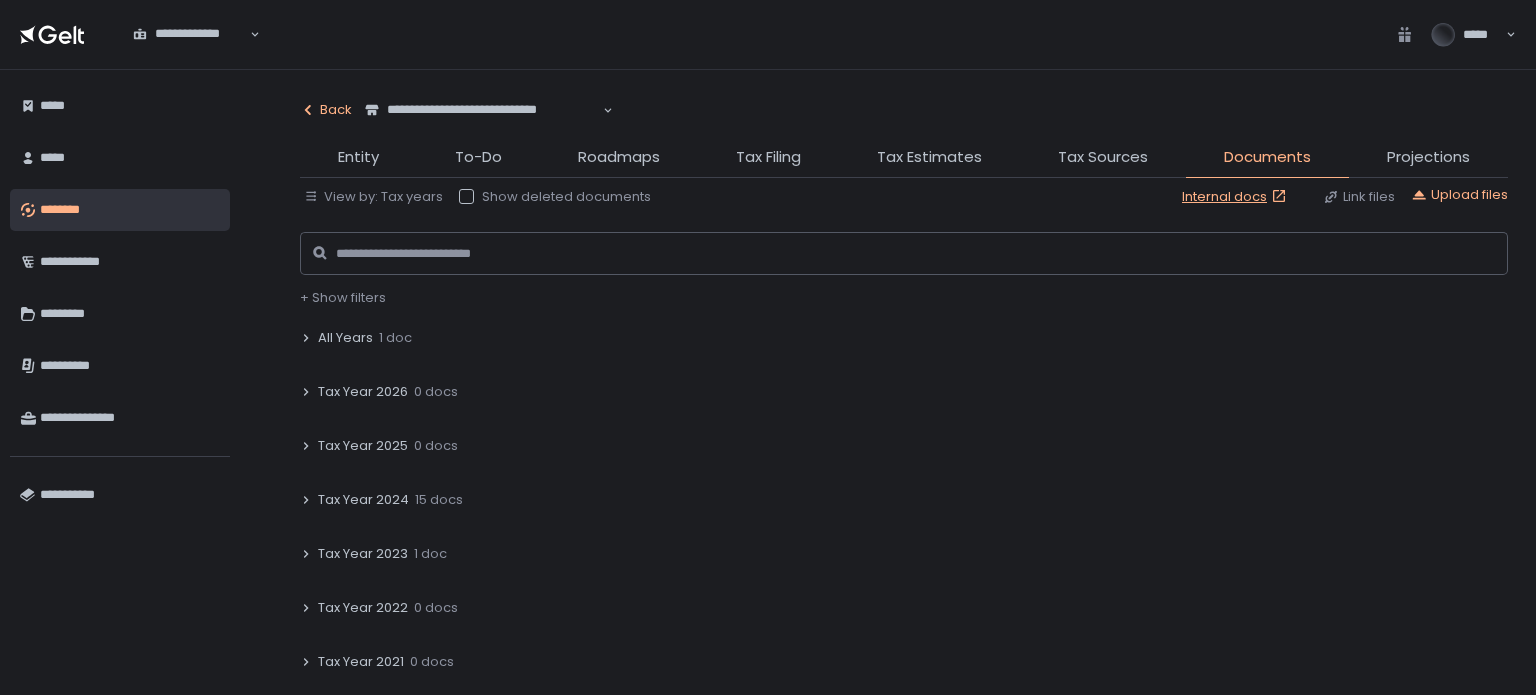 click 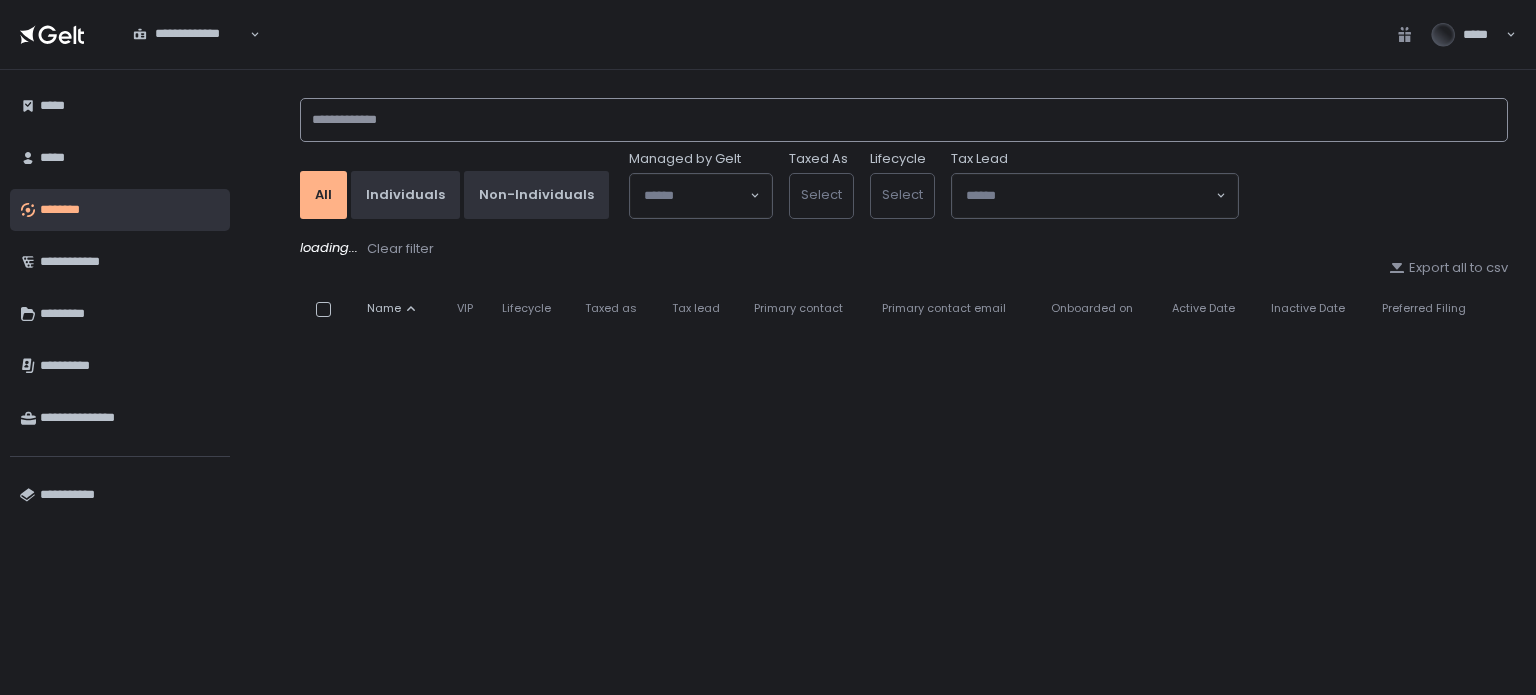 click 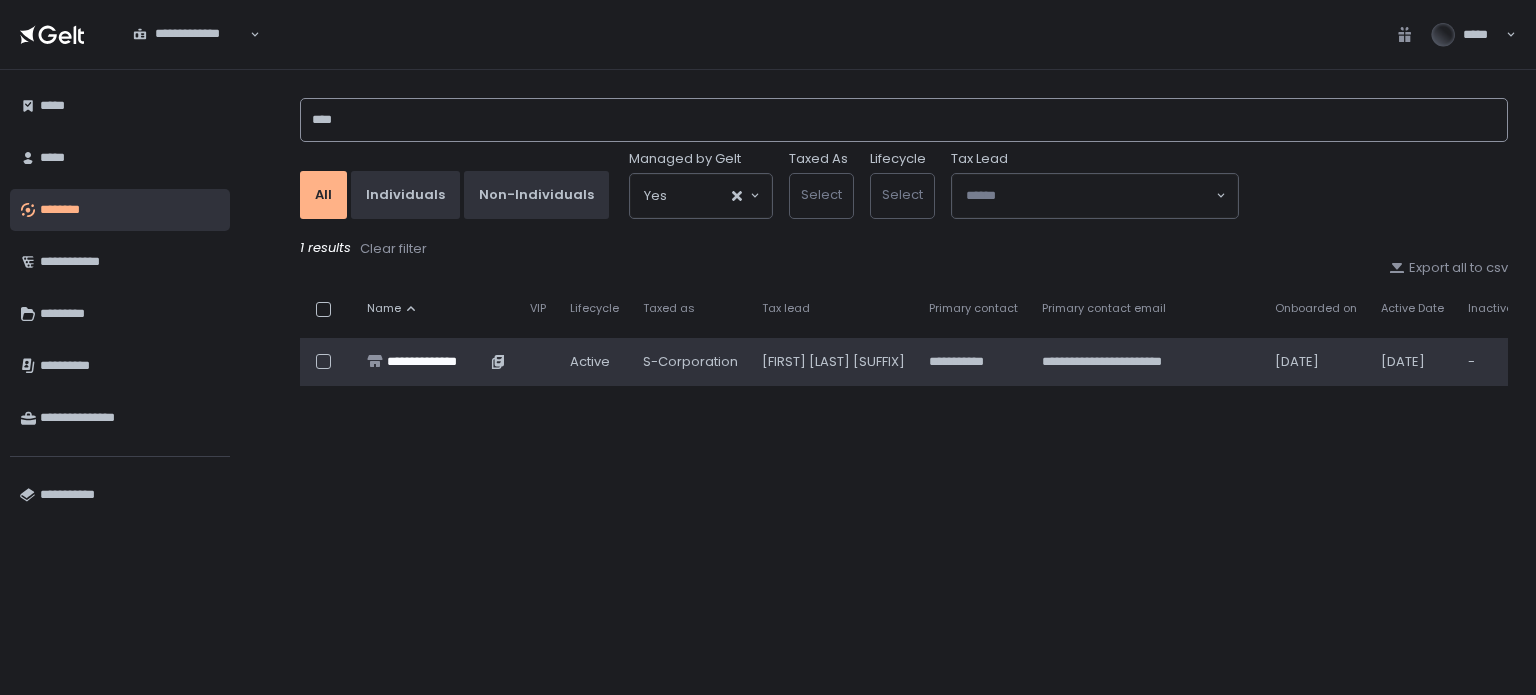 type on "****" 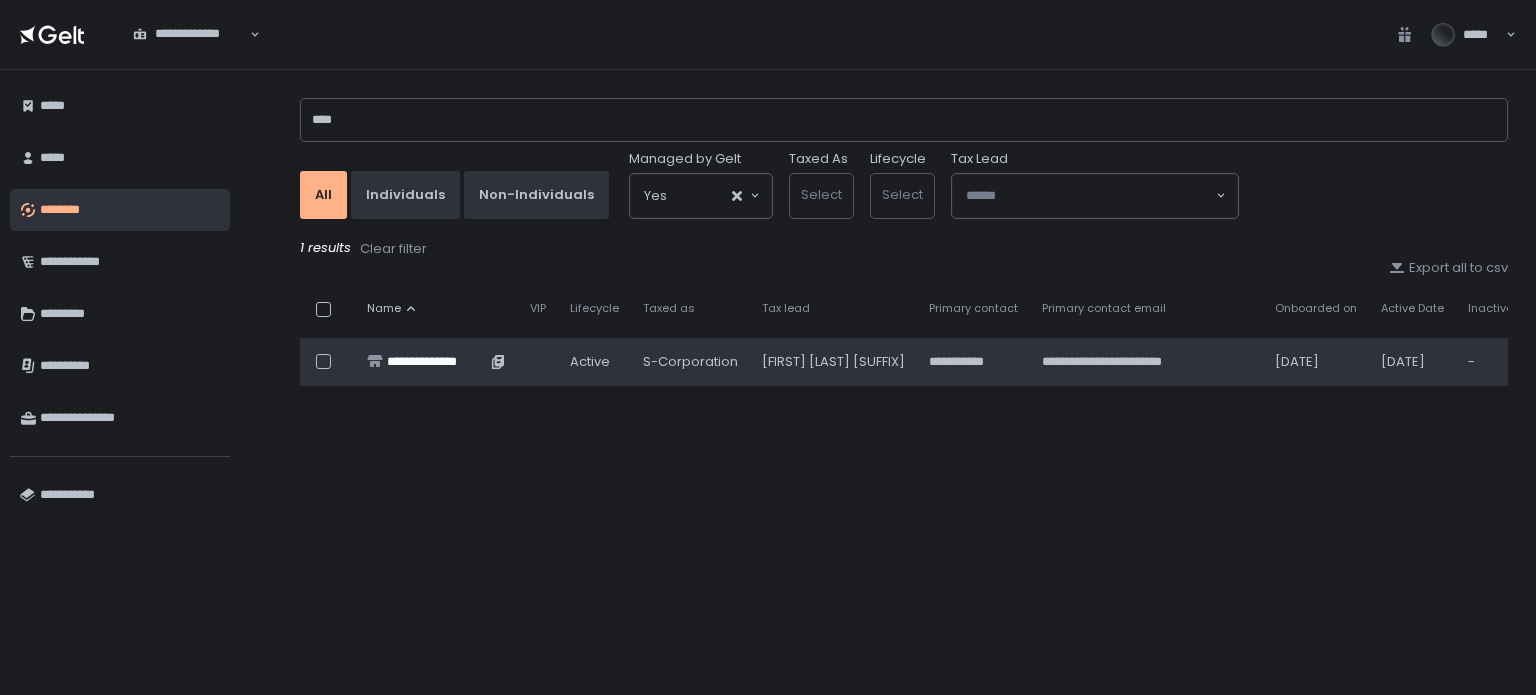 click on "**********" at bounding box center (436, 362) 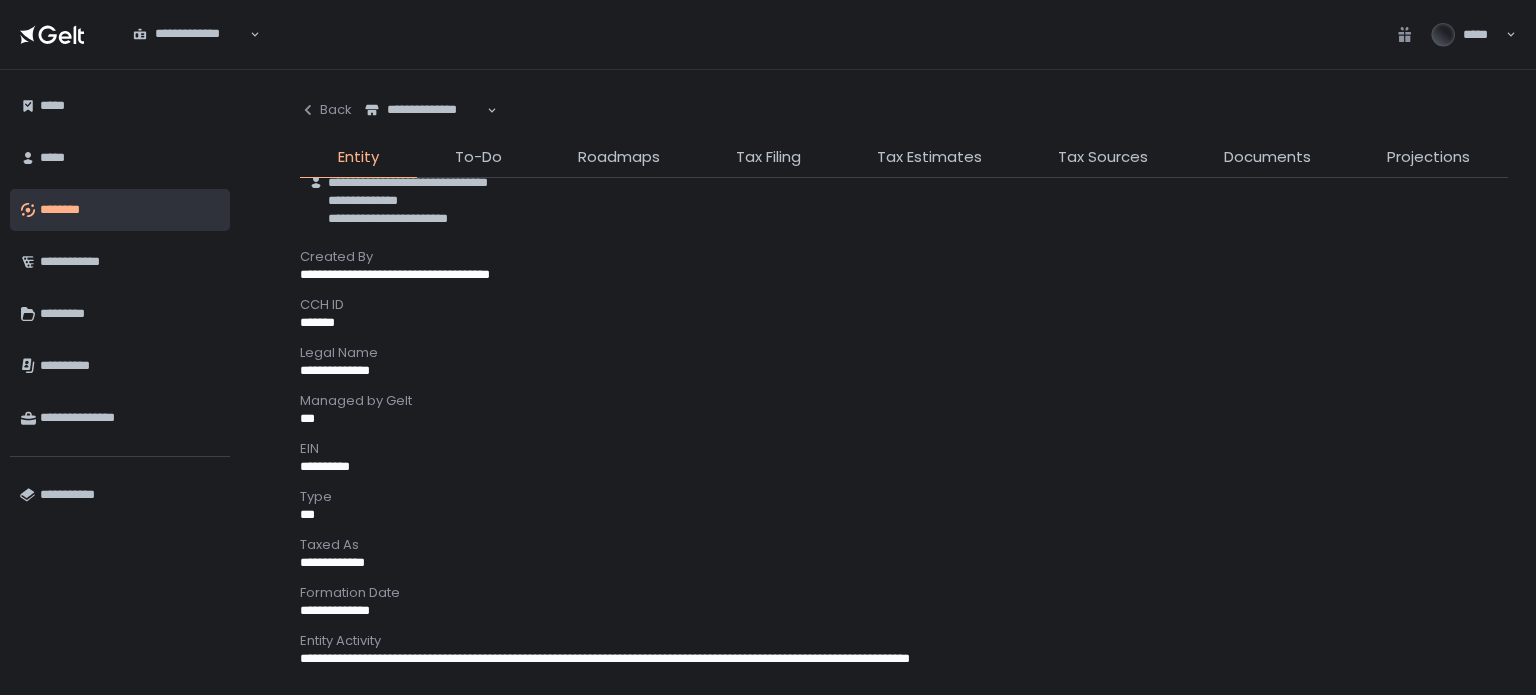 scroll, scrollTop: 100, scrollLeft: 0, axis: vertical 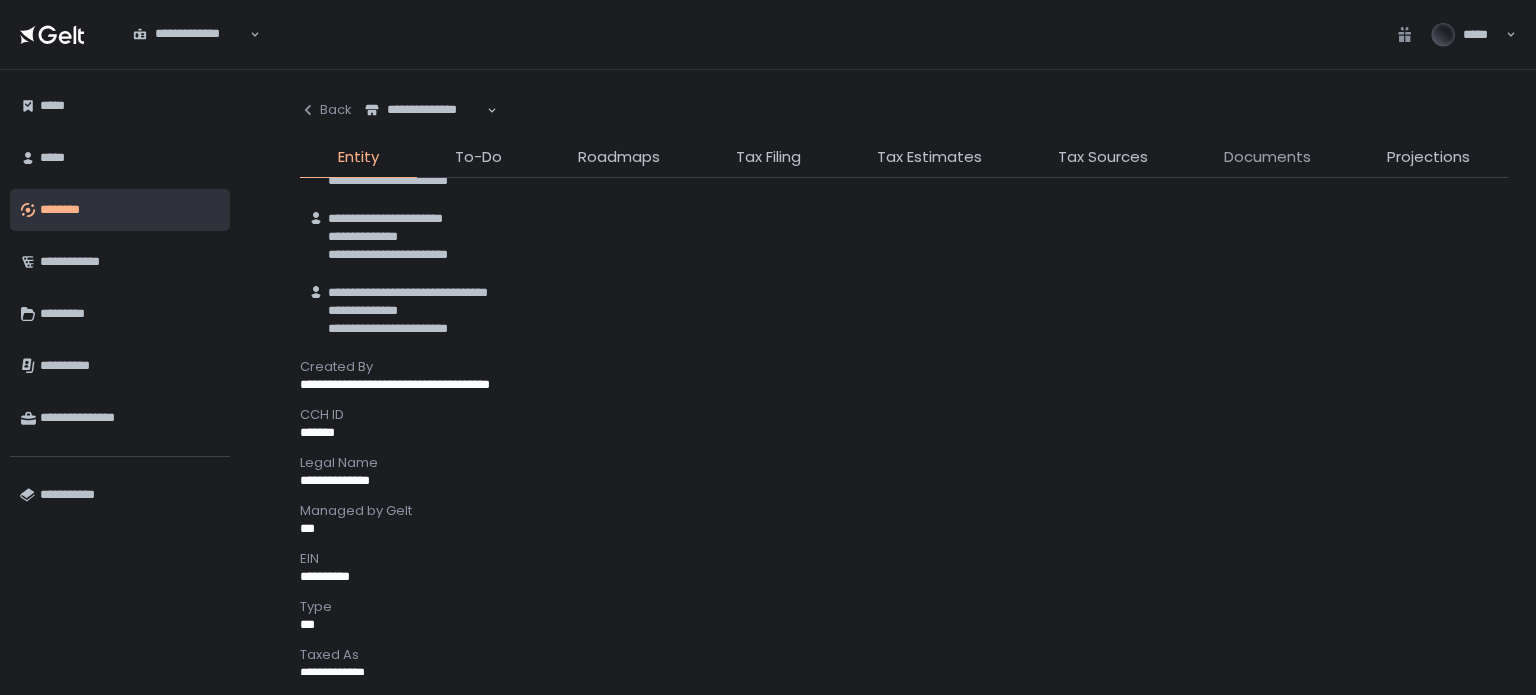 click on "Documents" at bounding box center [1267, 157] 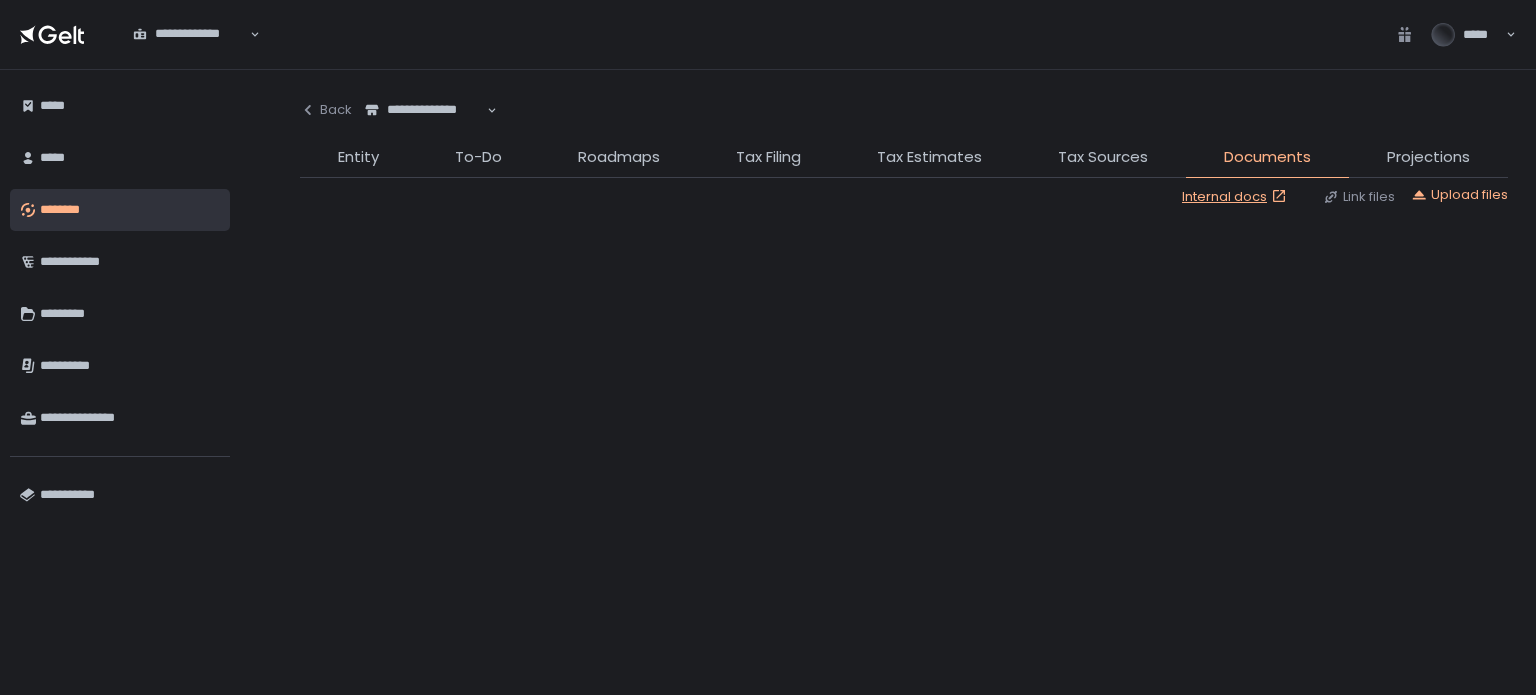 scroll, scrollTop: 0, scrollLeft: 0, axis: both 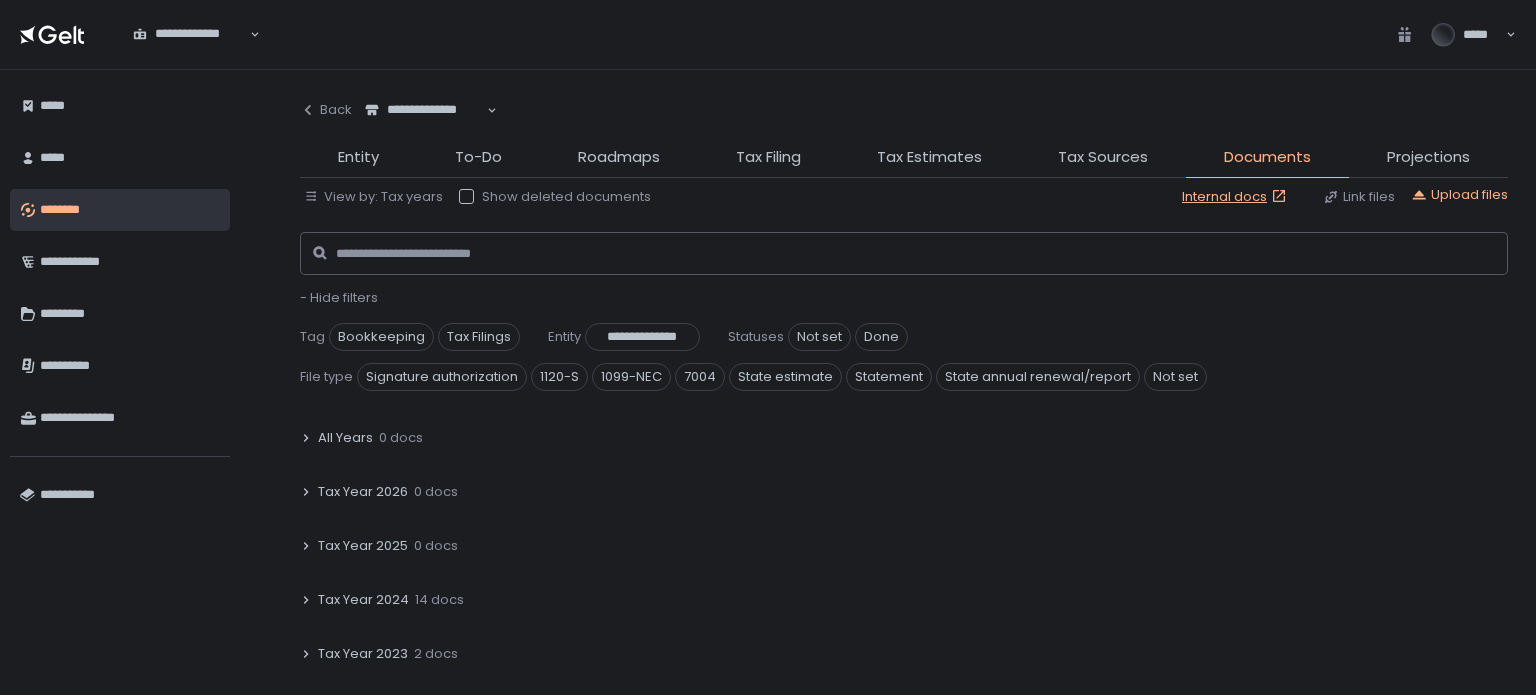 click on "- Hide filters" 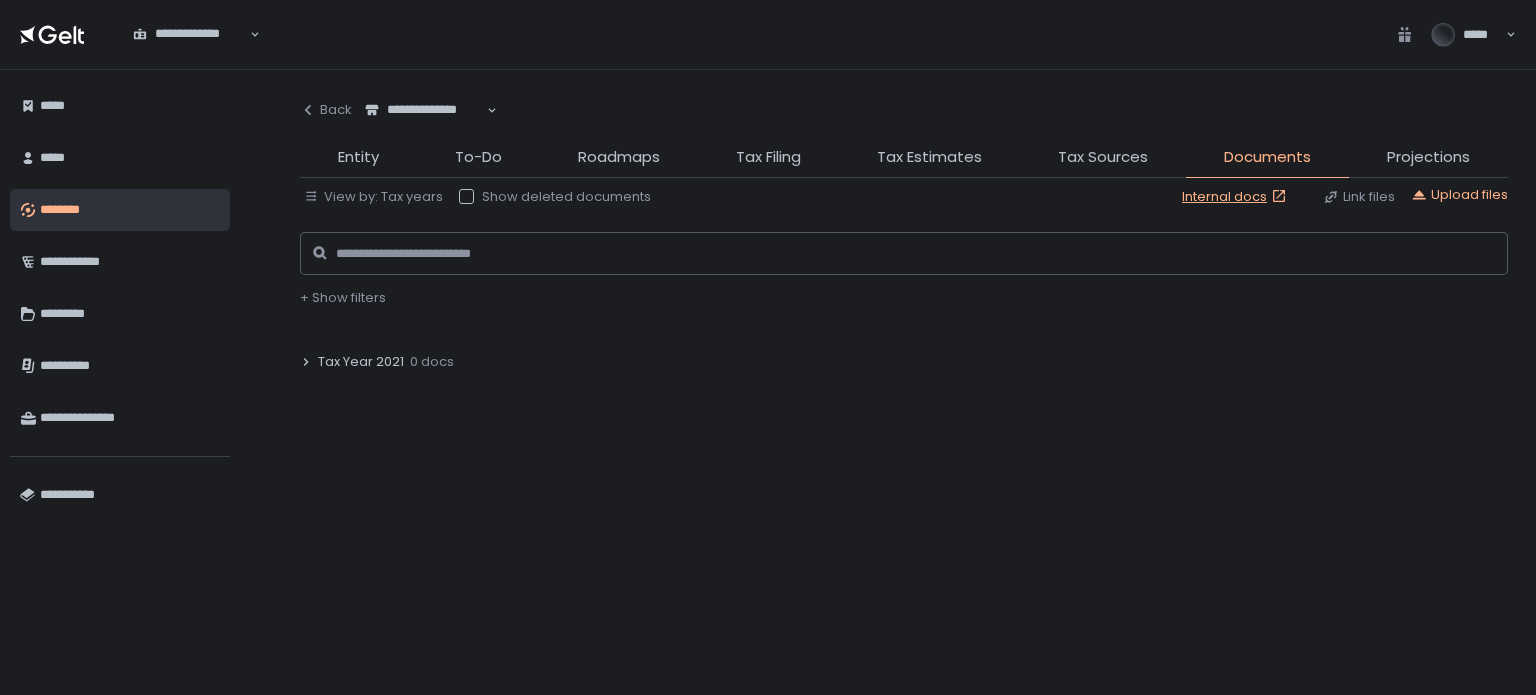 scroll, scrollTop: 100, scrollLeft: 0, axis: vertical 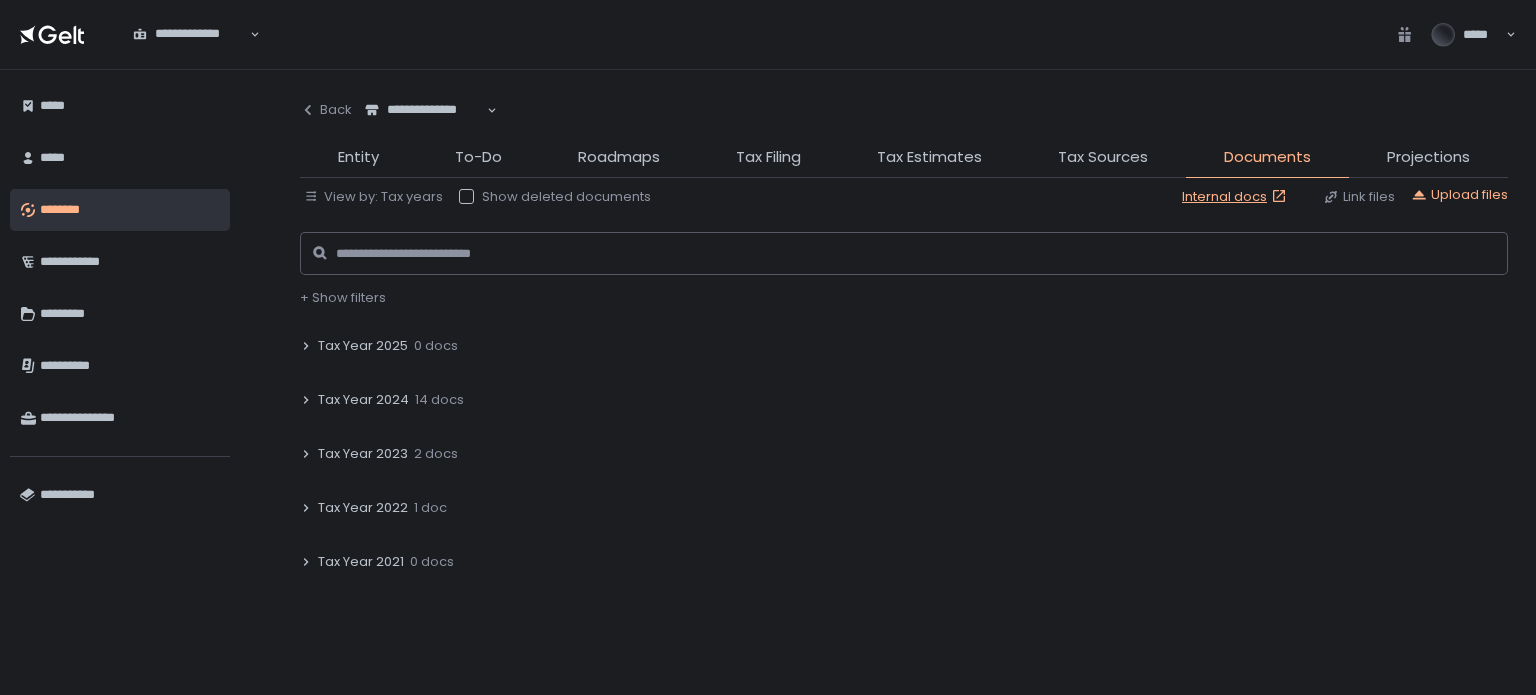 click on "Tax Year 2024" 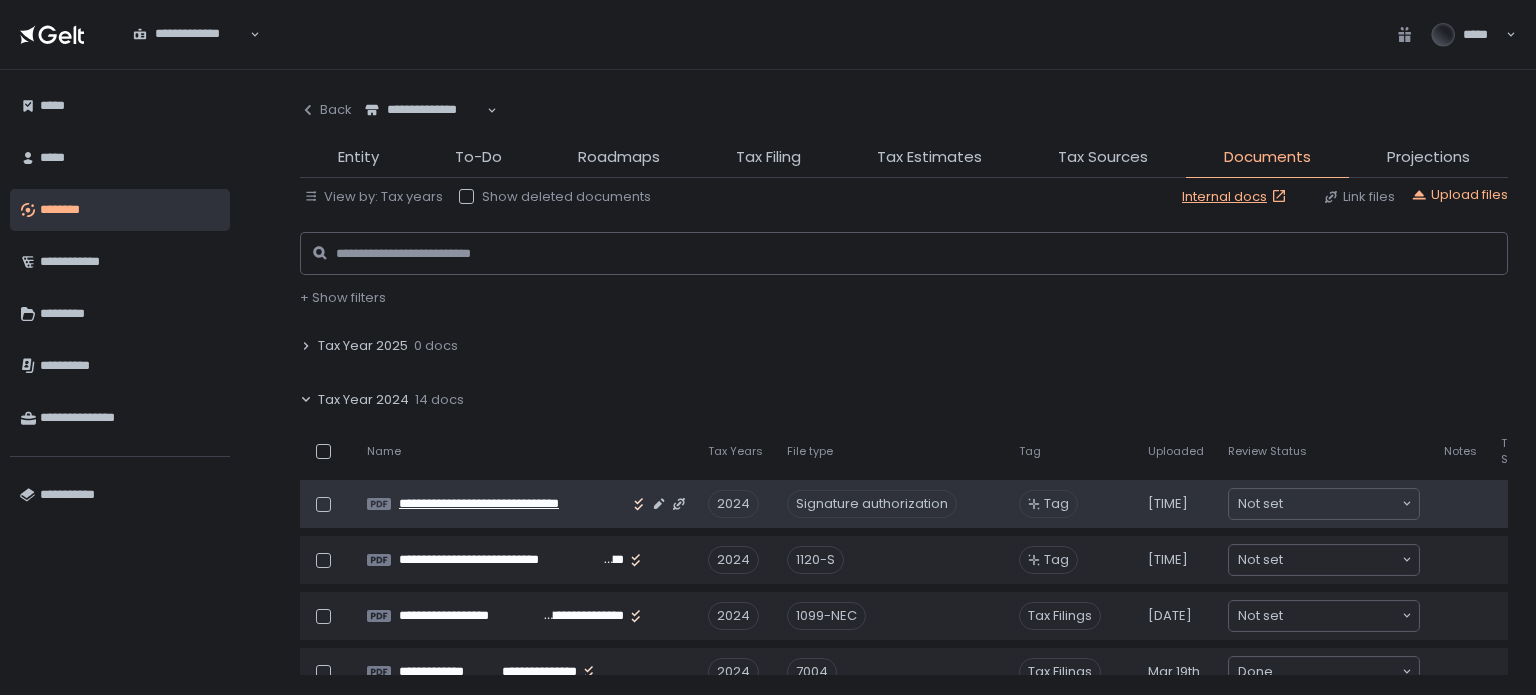 click on "**********" at bounding box center (513, 504) 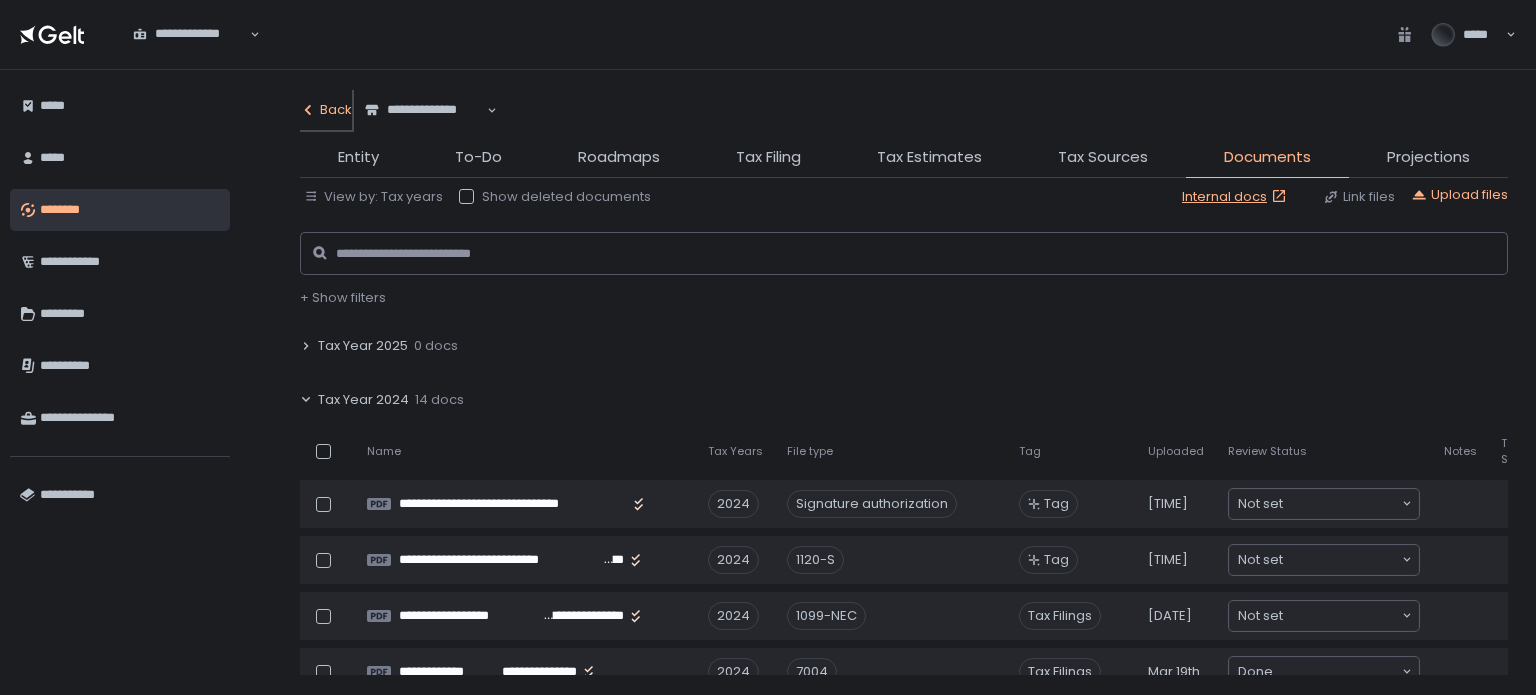 click on "Back" 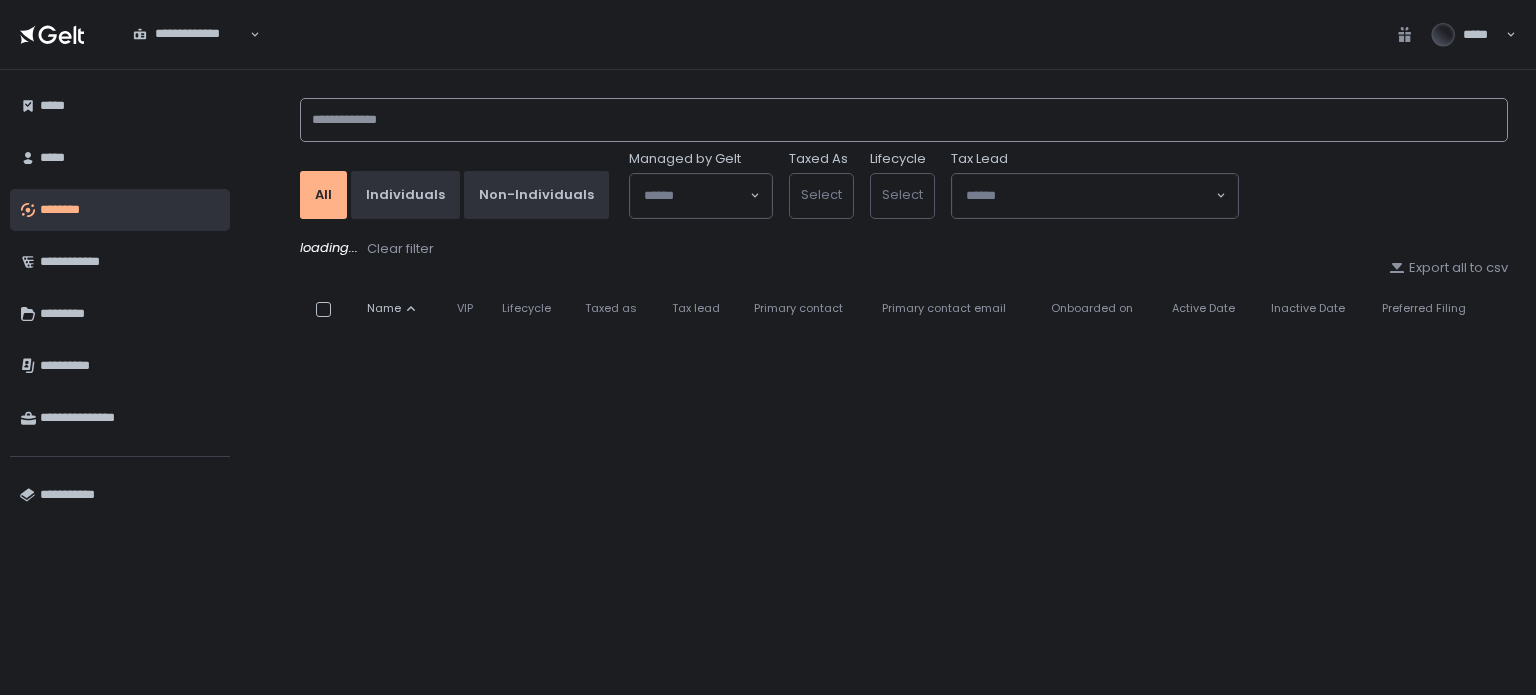 click 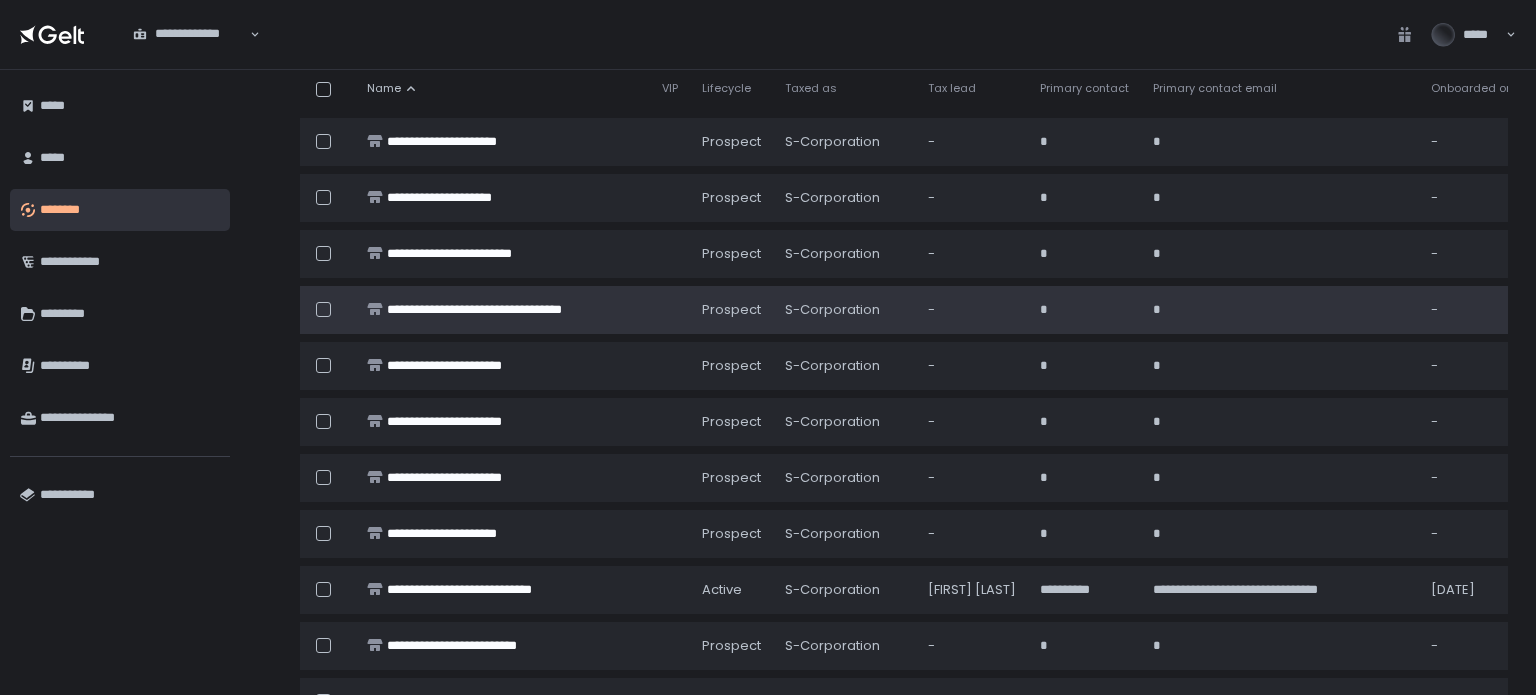 scroll, scrollTop: 263, scrollLeft: 0, axis: vertical 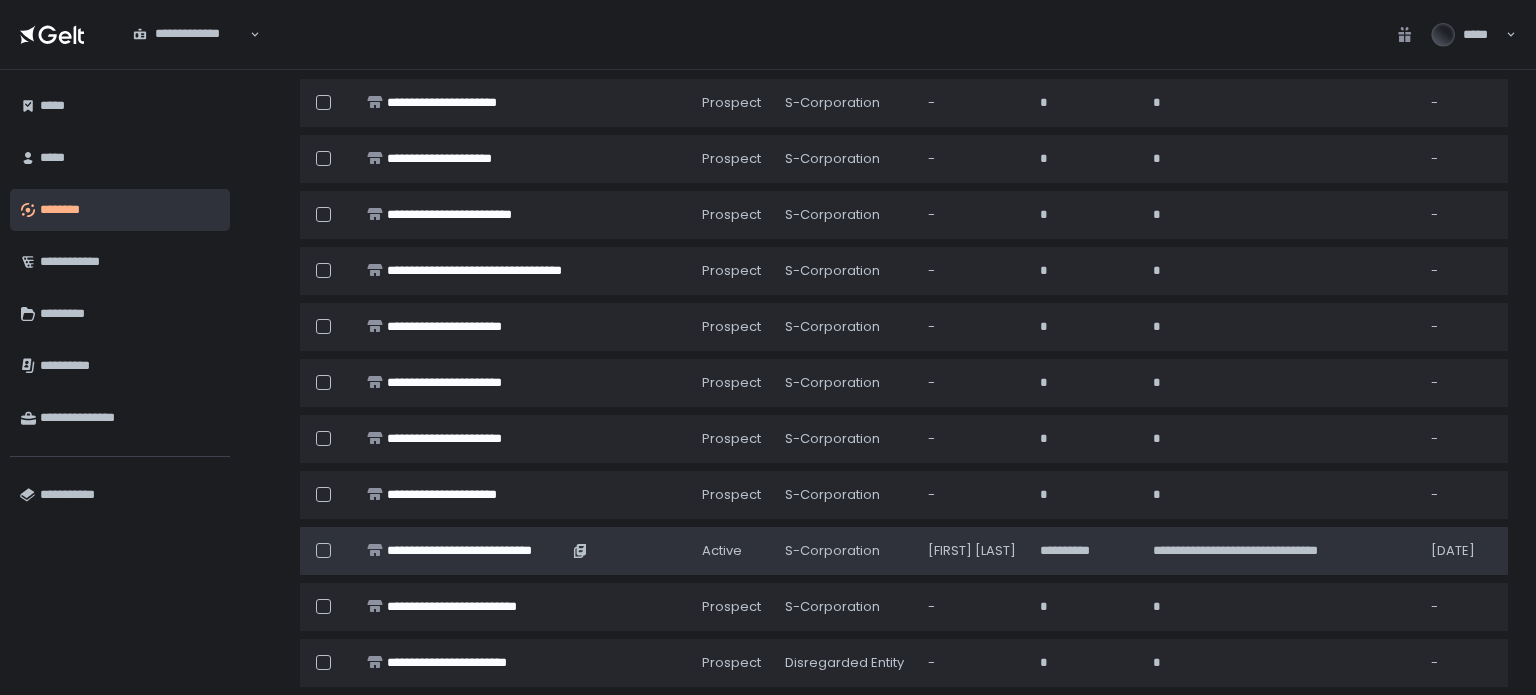 type on "******" 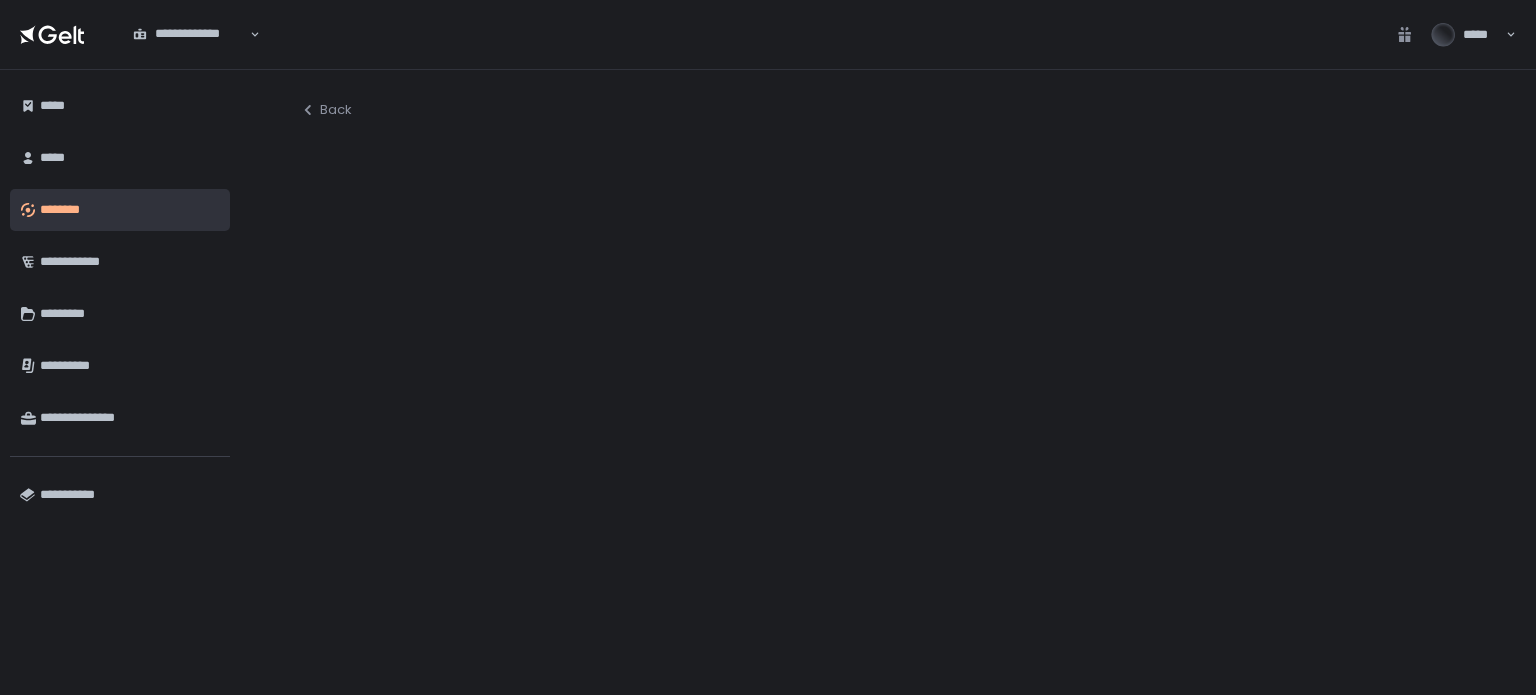 scroll, scrollTop: 0, scrollLeft: 0, axis: both 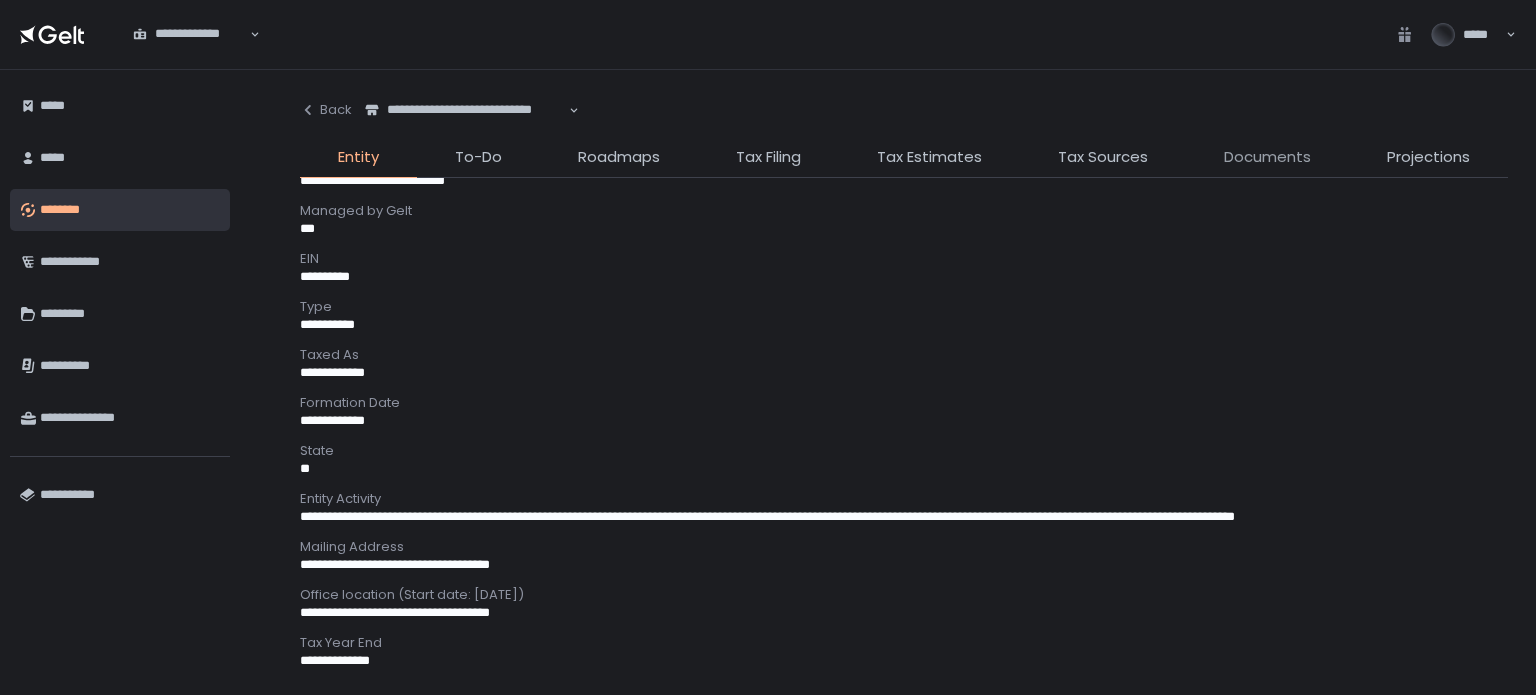 click on "Documents" at bounding box center [1267, 157] 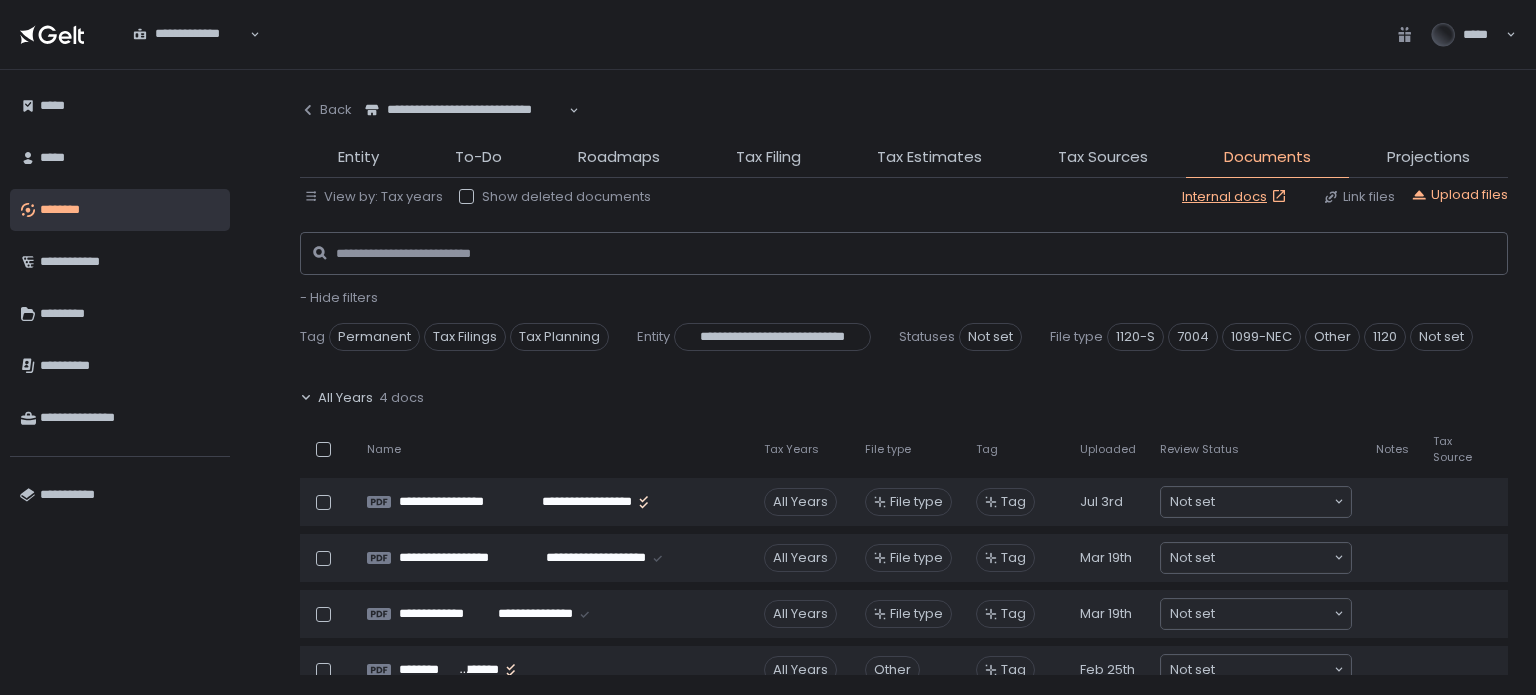 click on "- Hide filters" 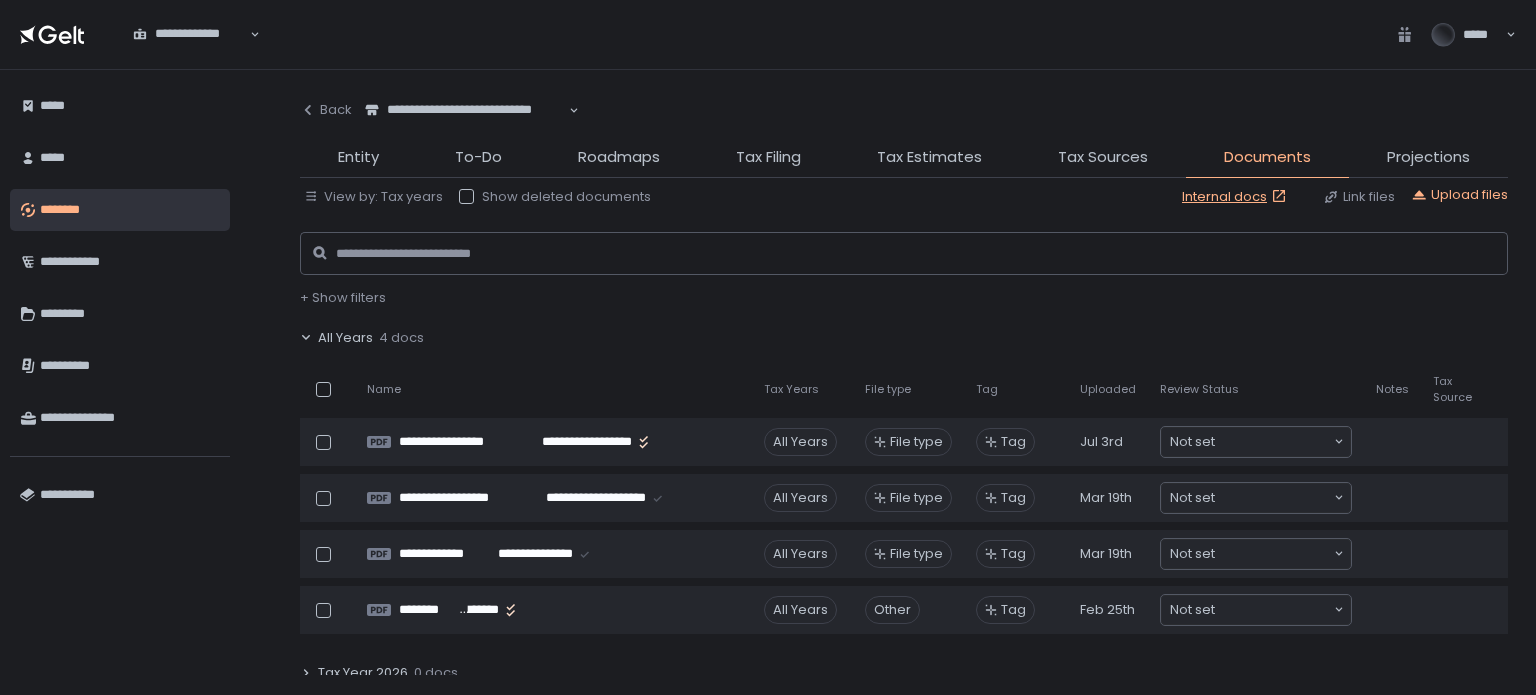 click on "All Years" 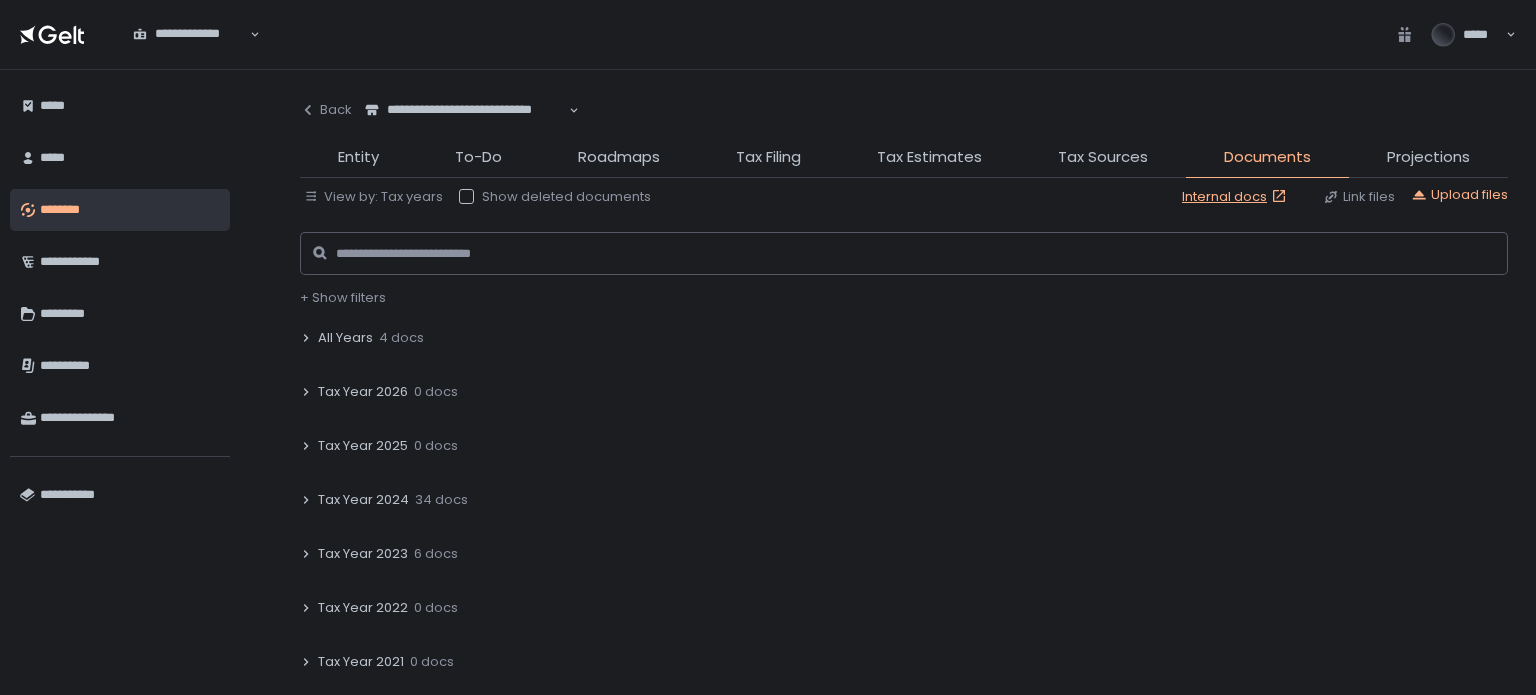 click on "Tax Year 2024" 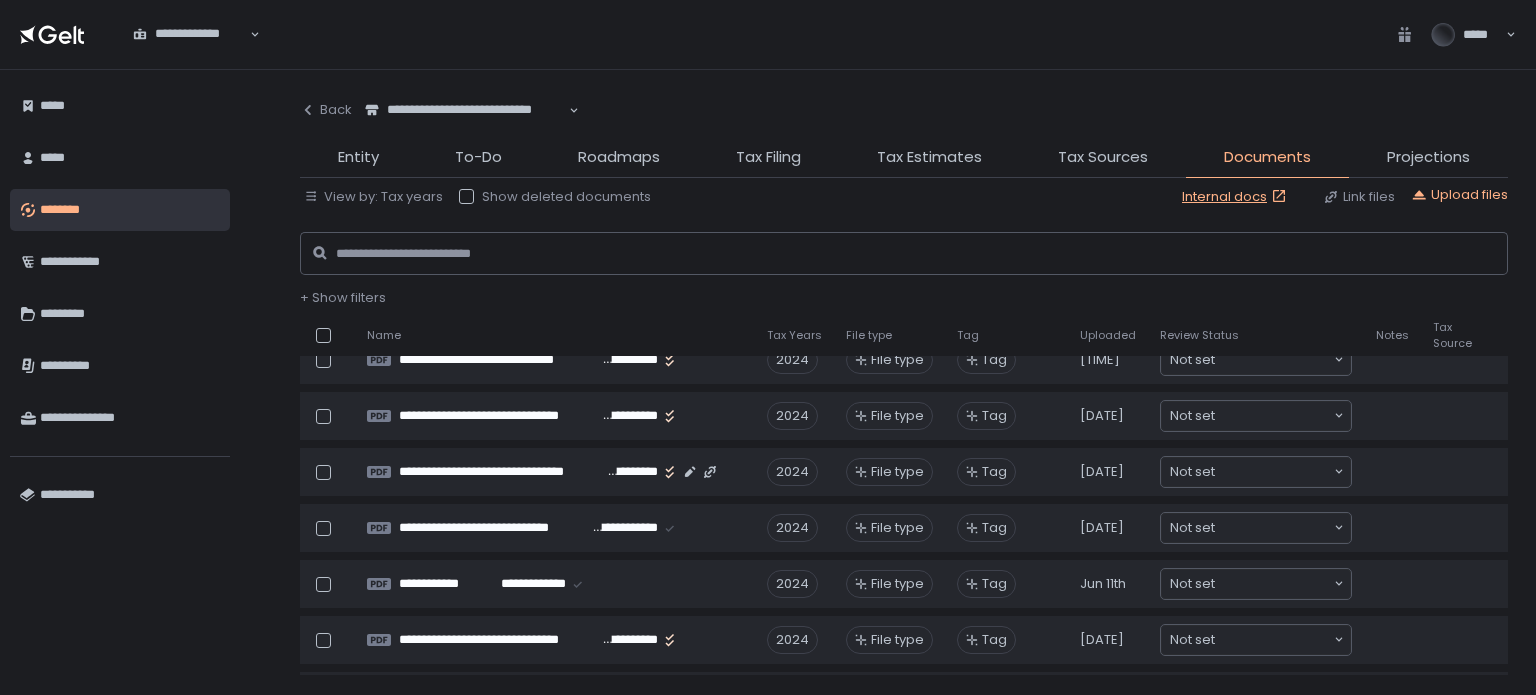 scroll, scrollTop: 200, scrollLeft: 0, axis: vertical 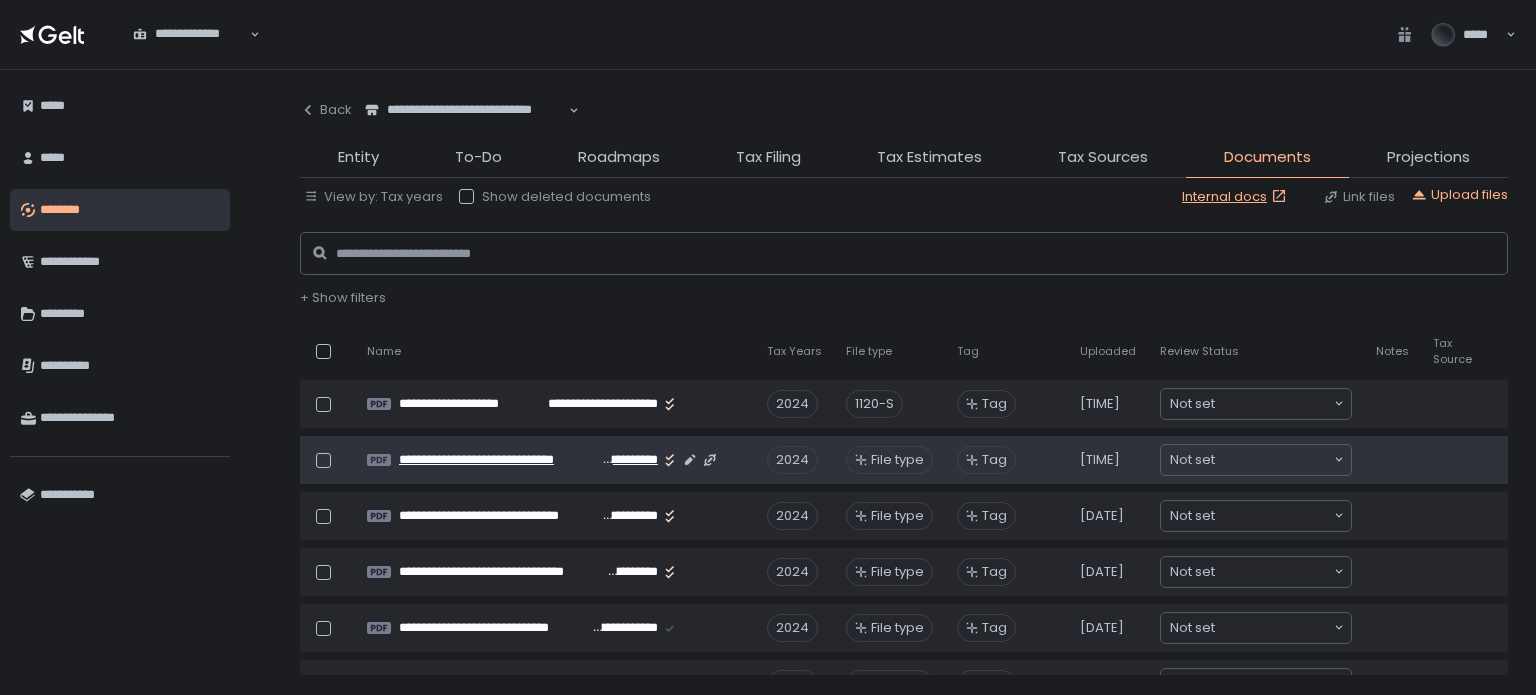 click on "**********" at bounding box center [628, 460] 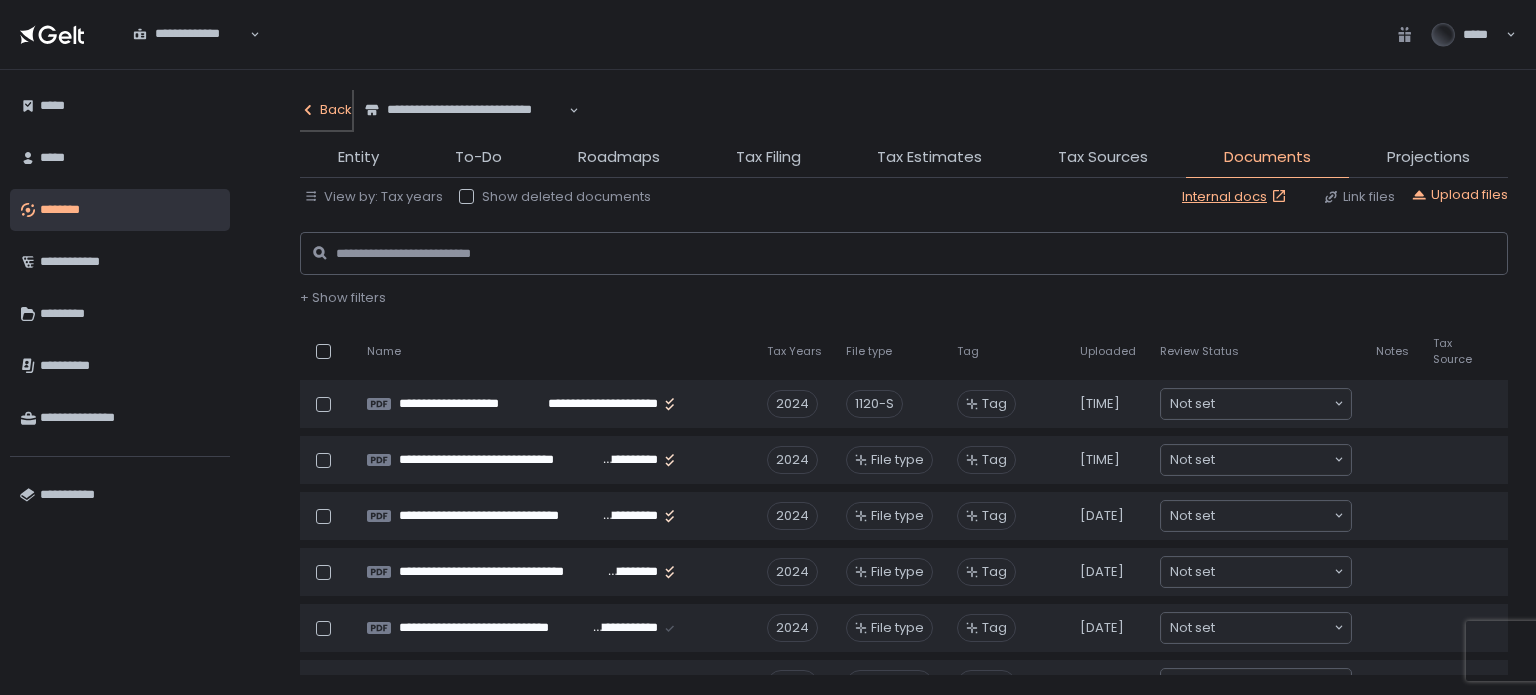 click on "Back" 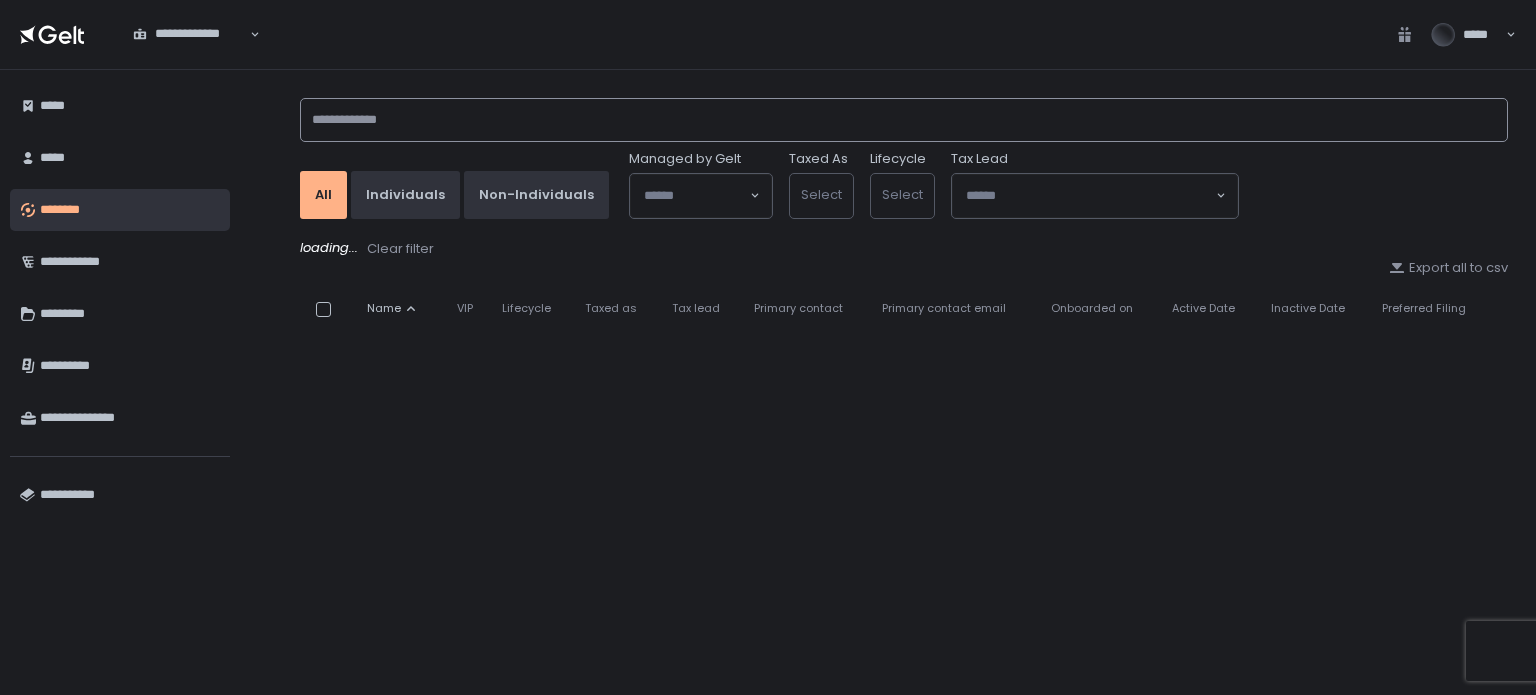 click 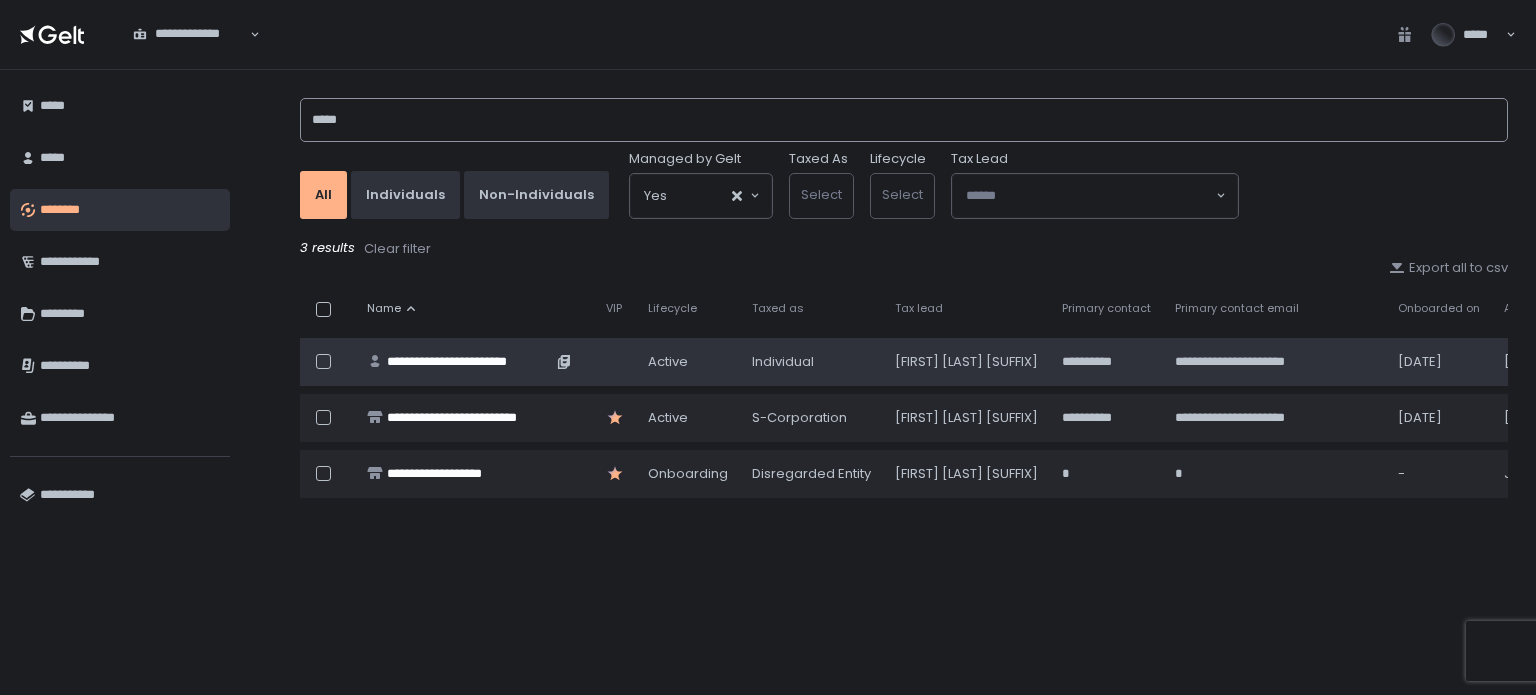 type on "*****" 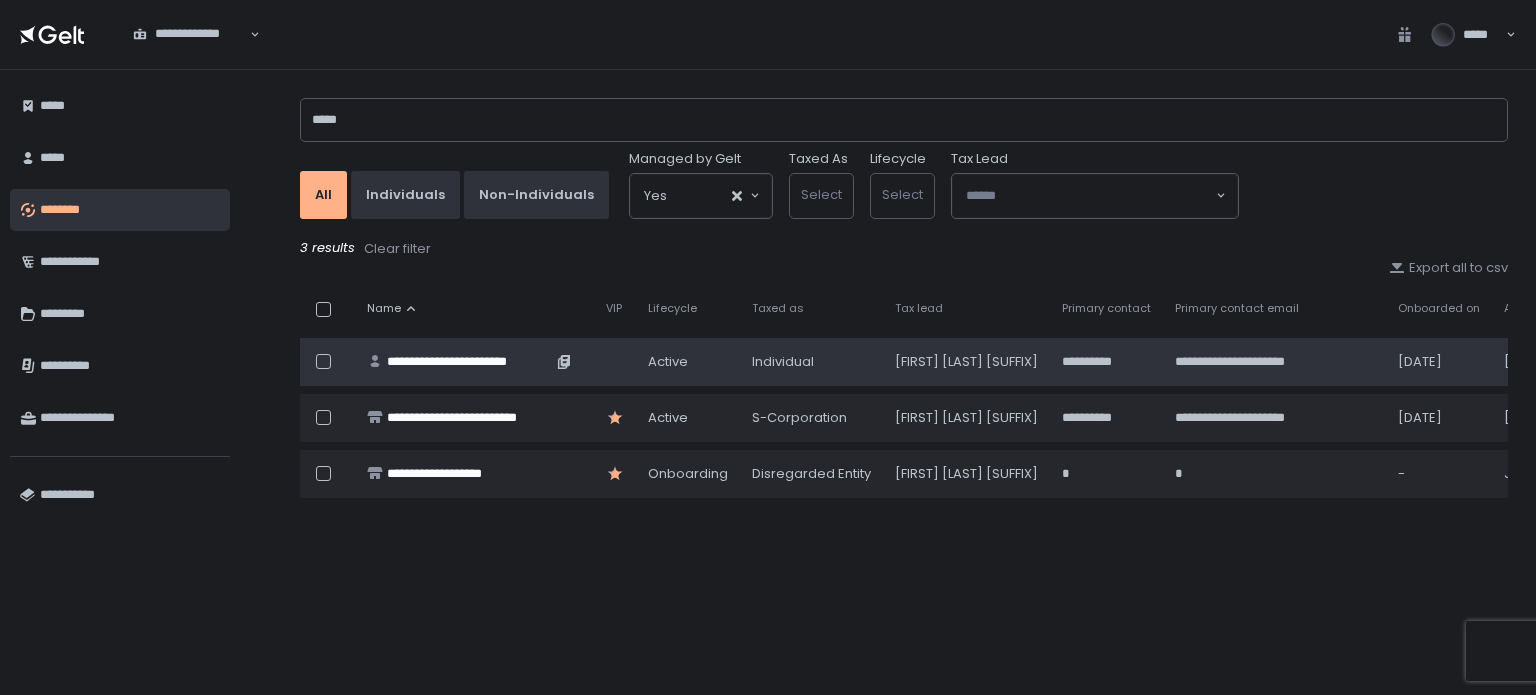 click on "**********" at bounding box center (469, 362) 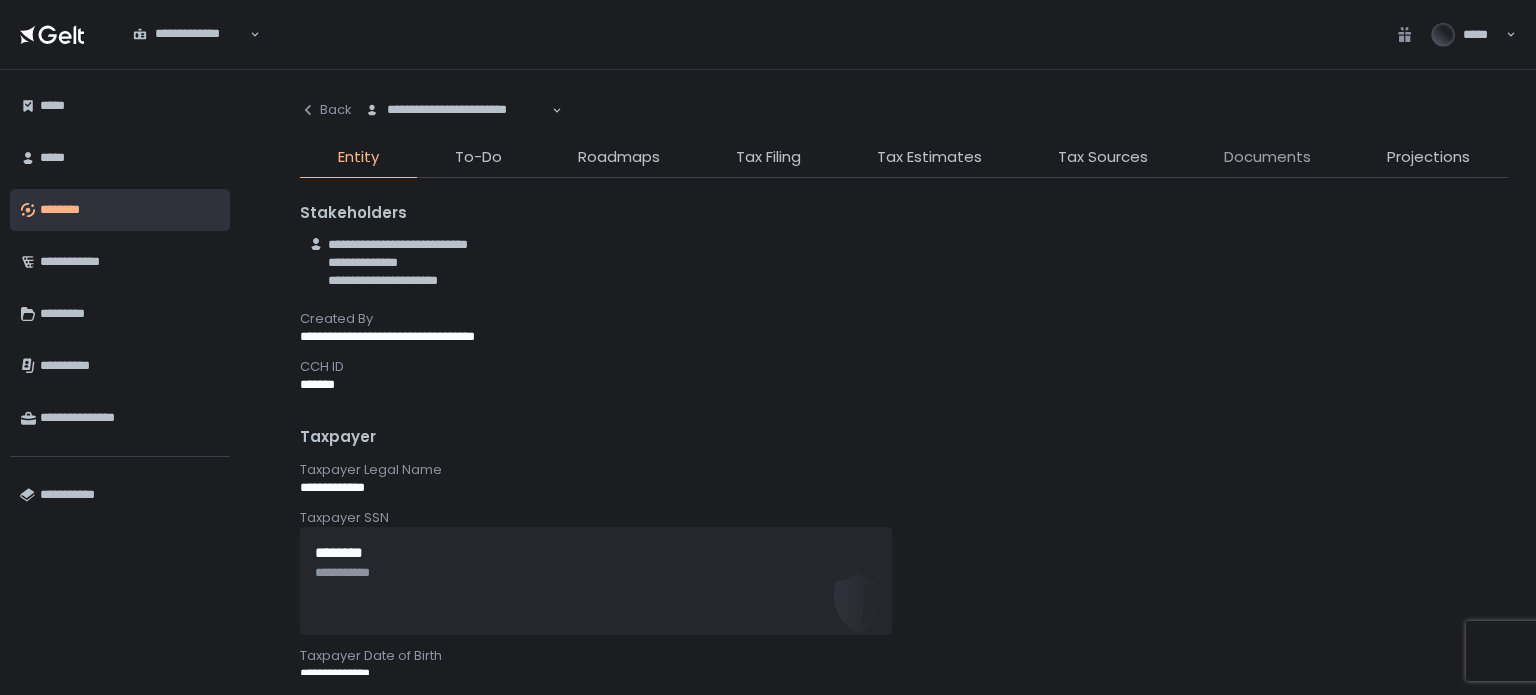 click on "Documents" at bounding box center [1267, 157] 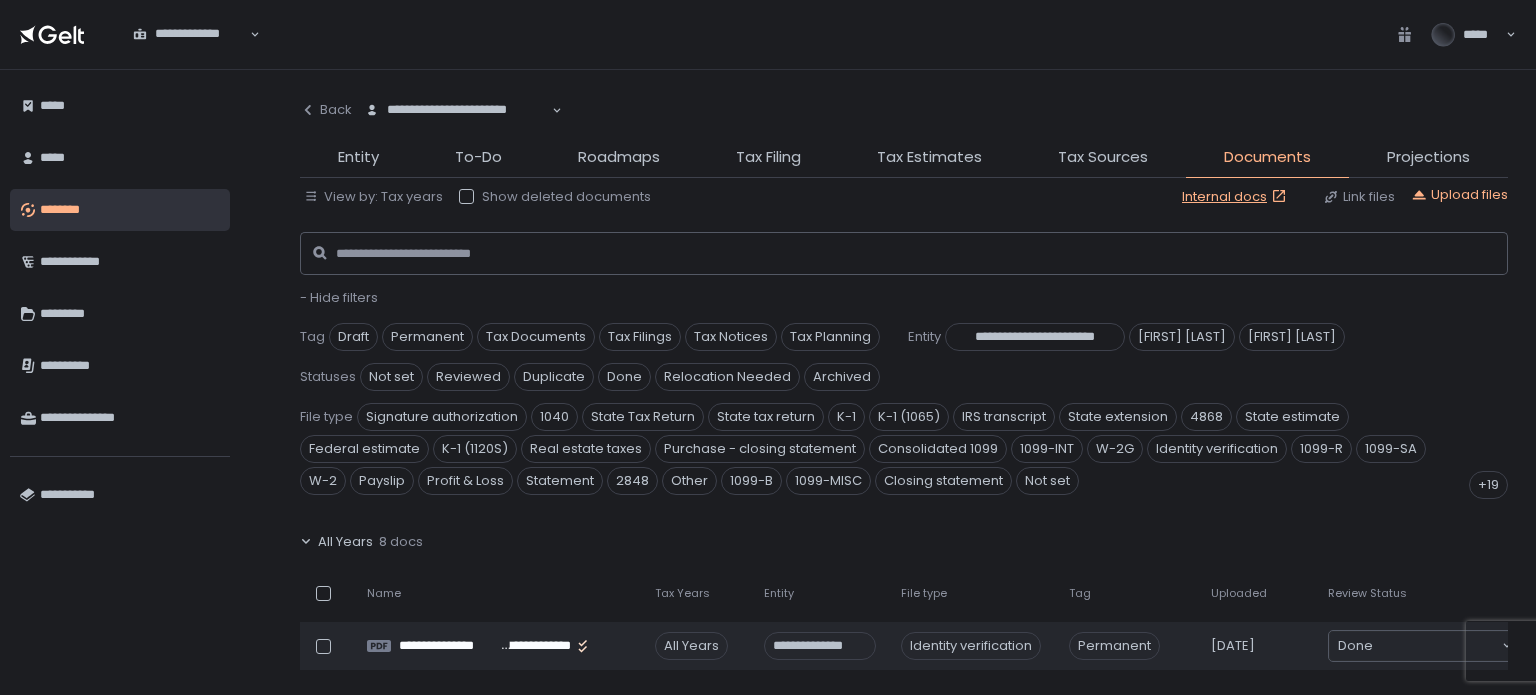 click on "- Hide filters" 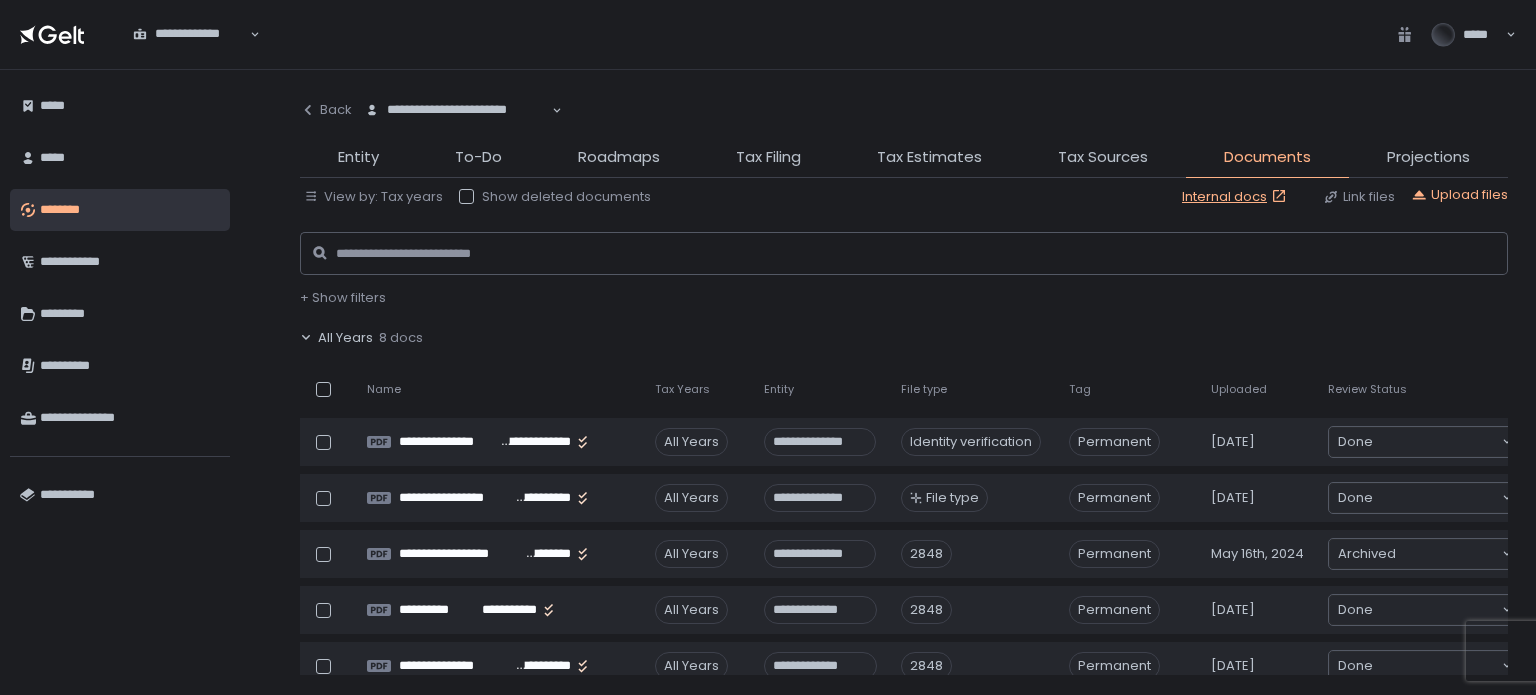 click on "All Years" 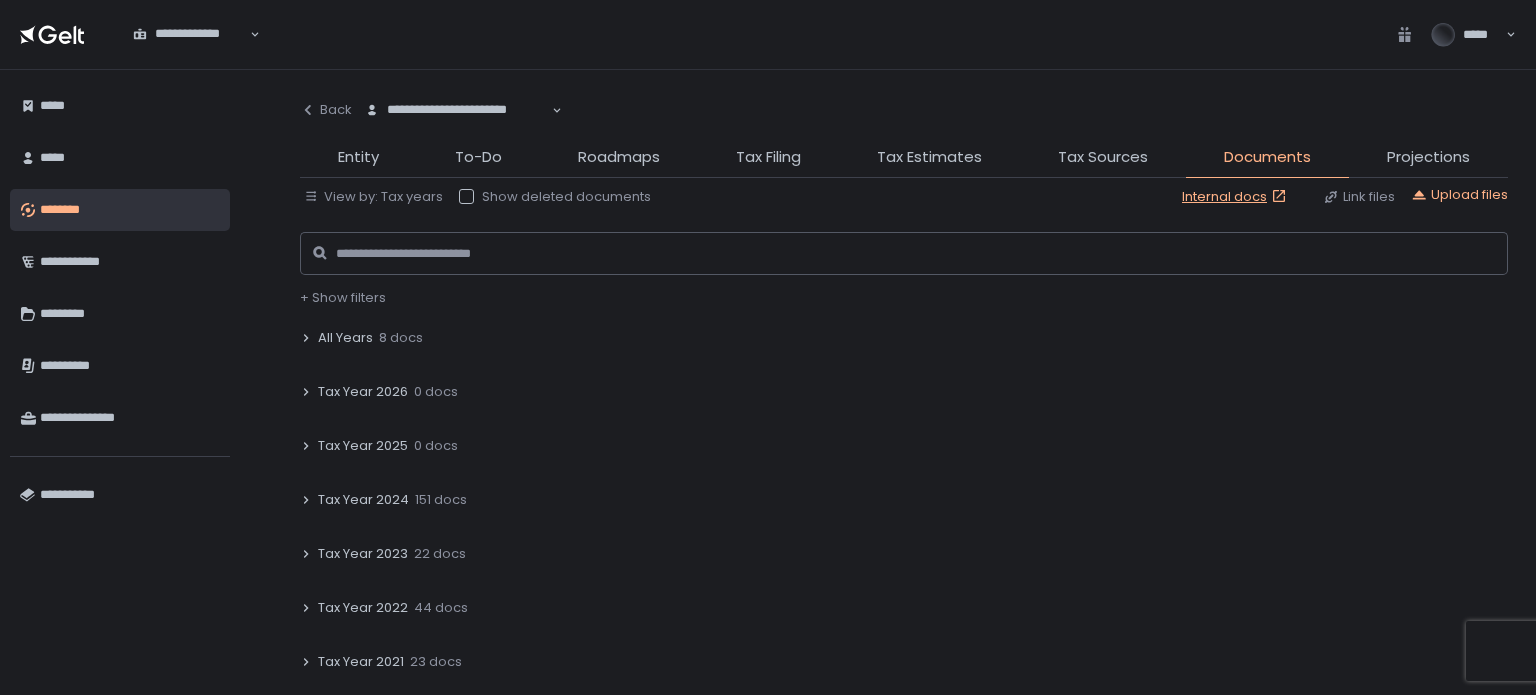 click on "Tax Year 2024" 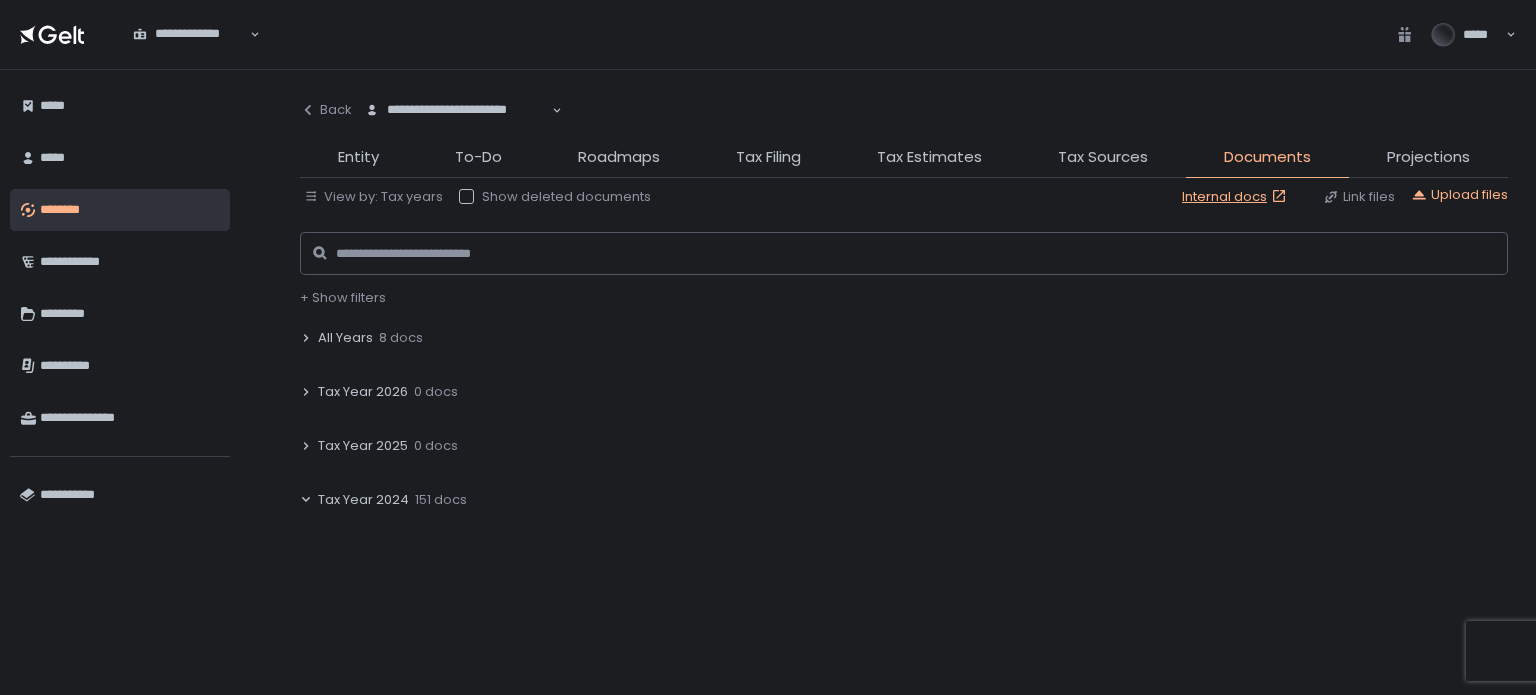 click on "**********" 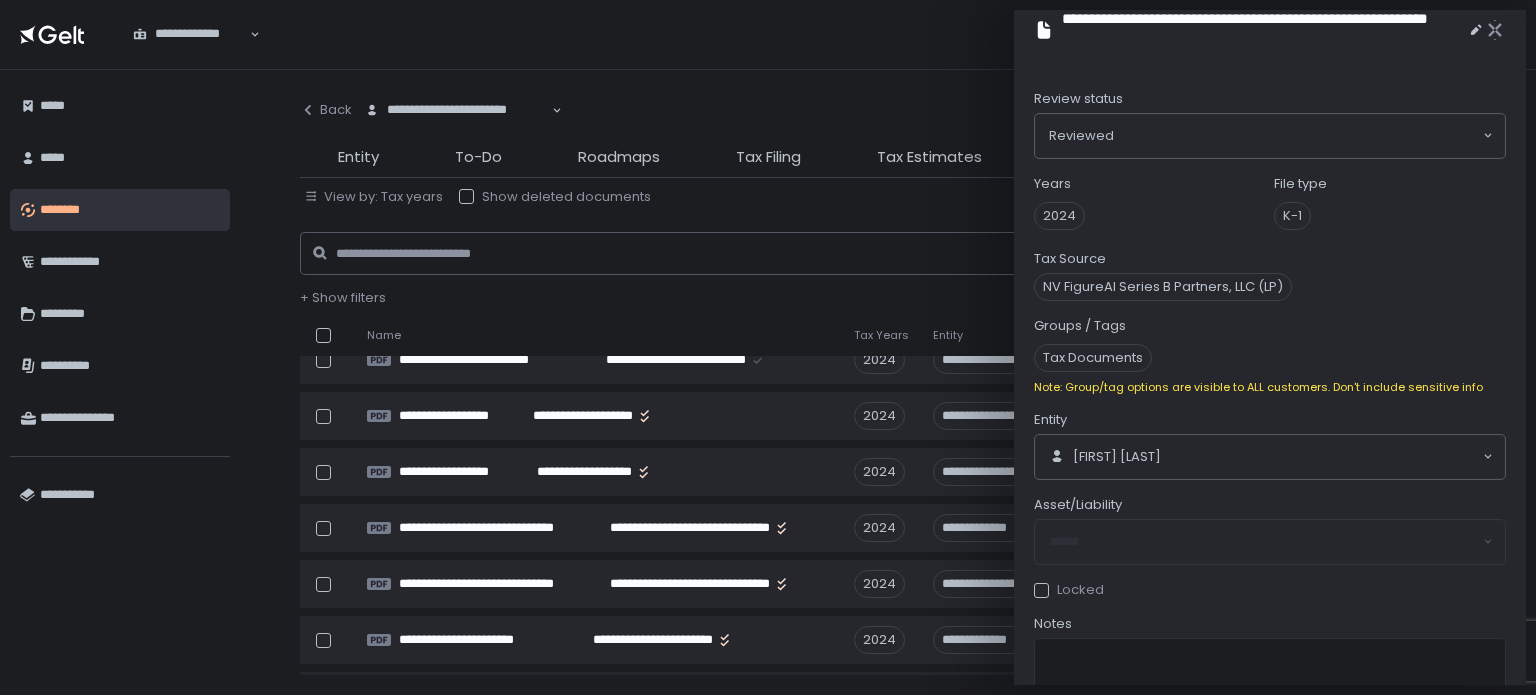 scroll, scrollTop: 0, scrollLeft: 0, axis: both 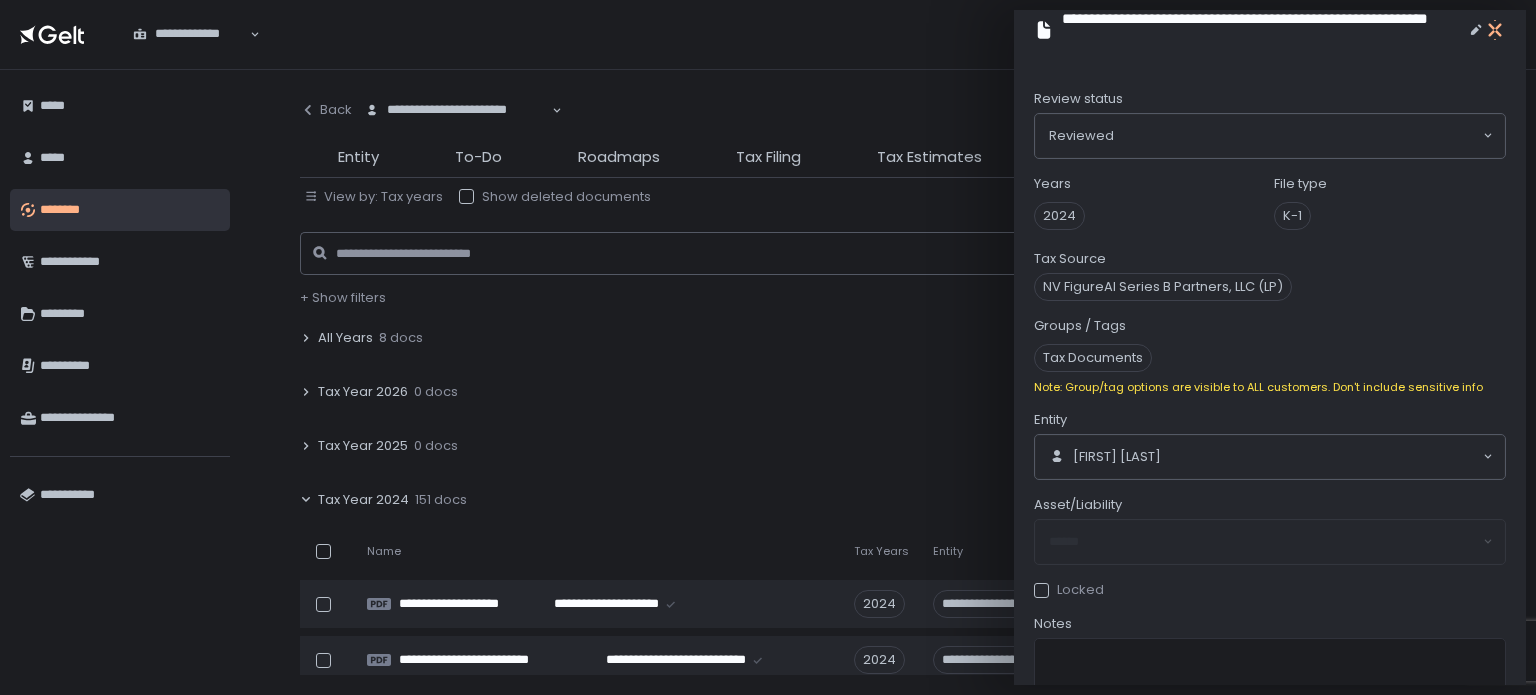 click 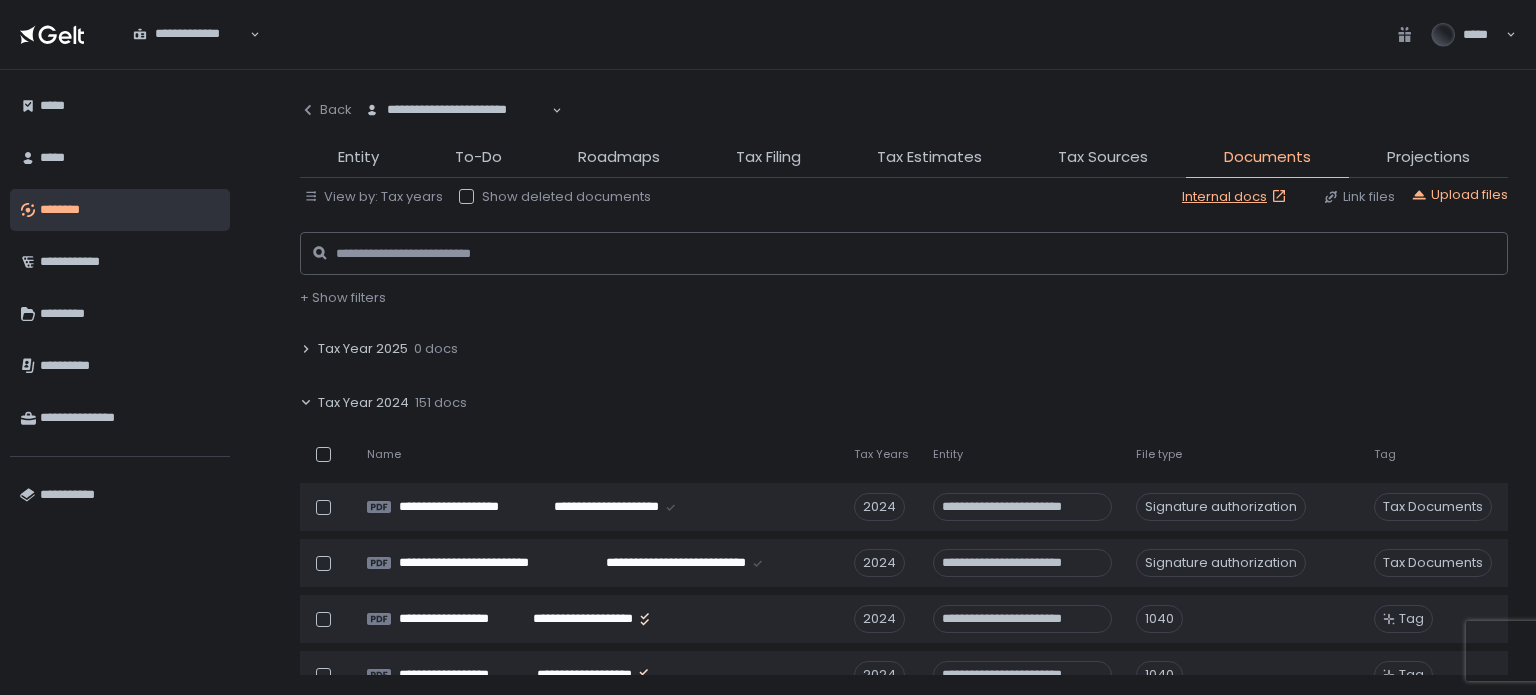 scroll, scrollTop: 200, scrollLeft: 0, axis: vertical 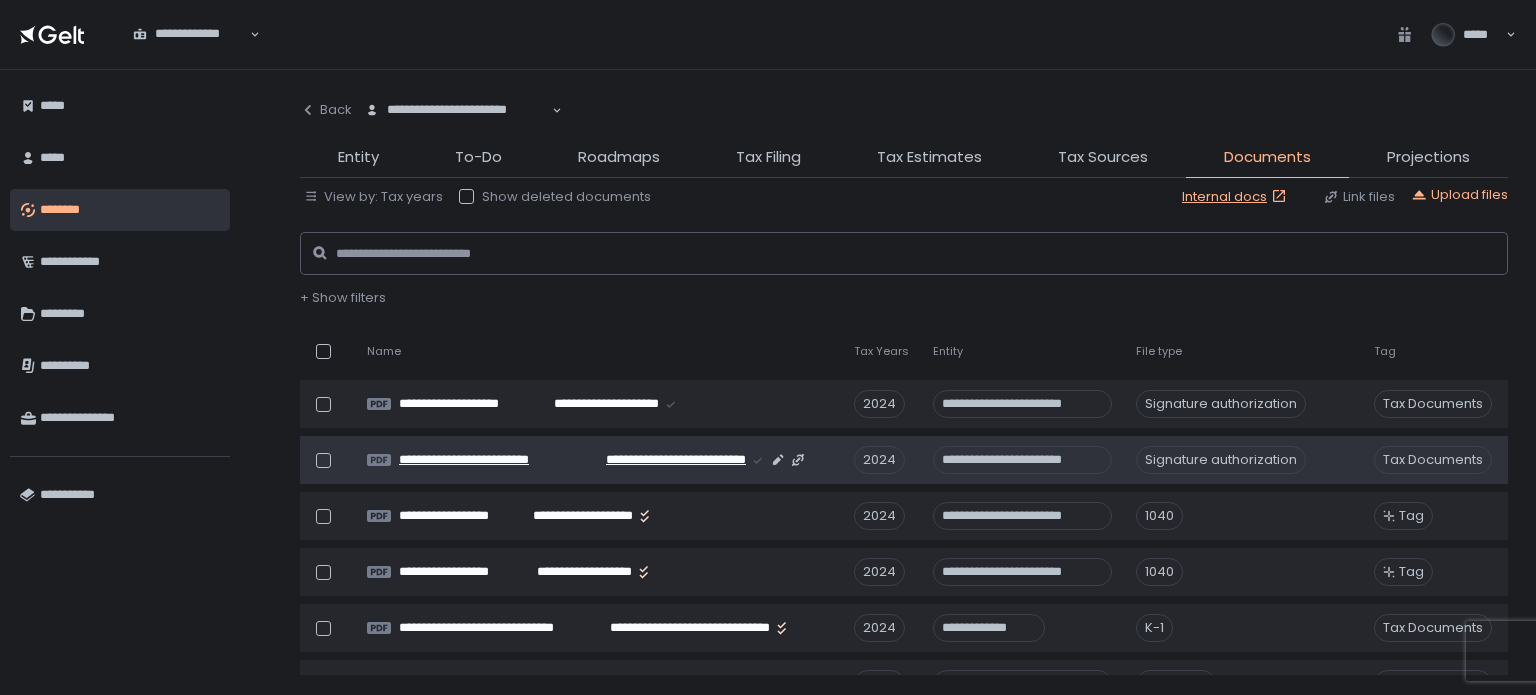 click on "**********" at bounding box center [487, 460] 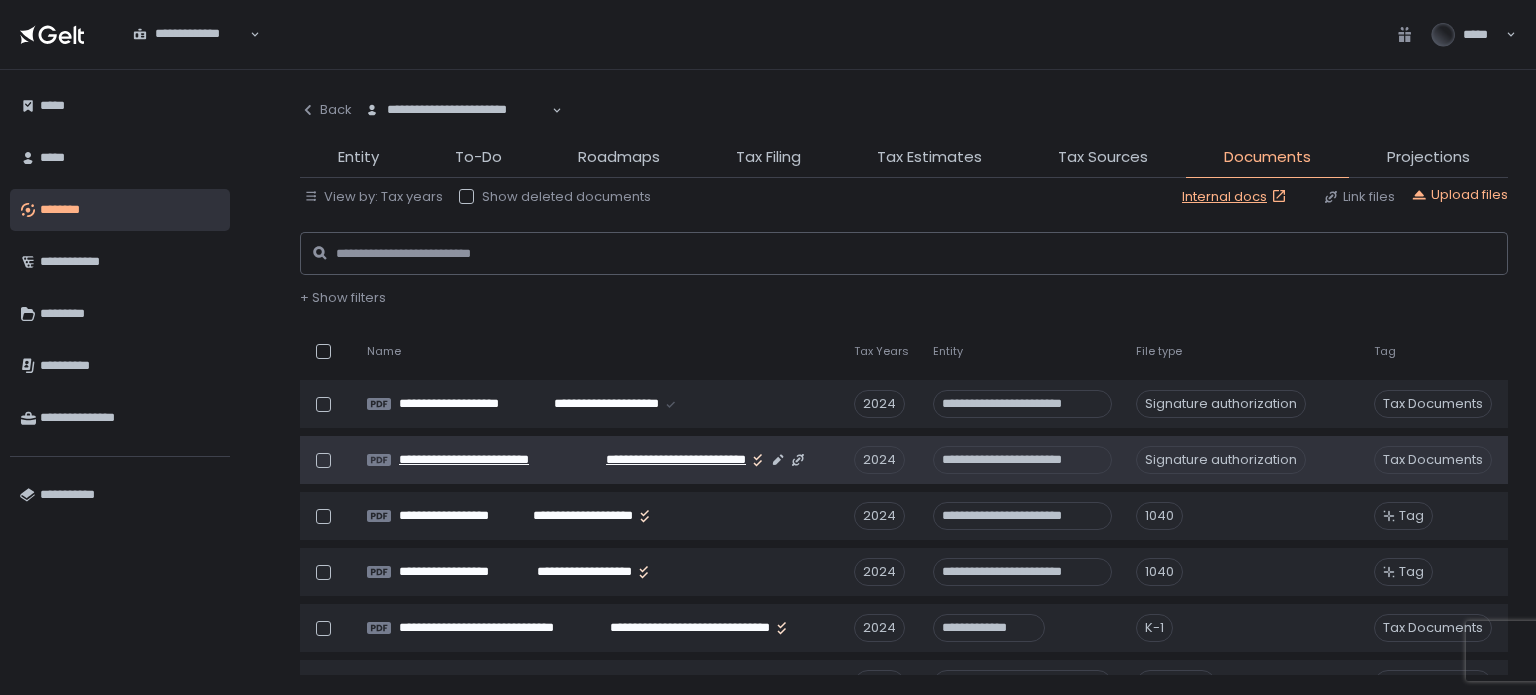 click on "**********" at bounding box center (660, 460) 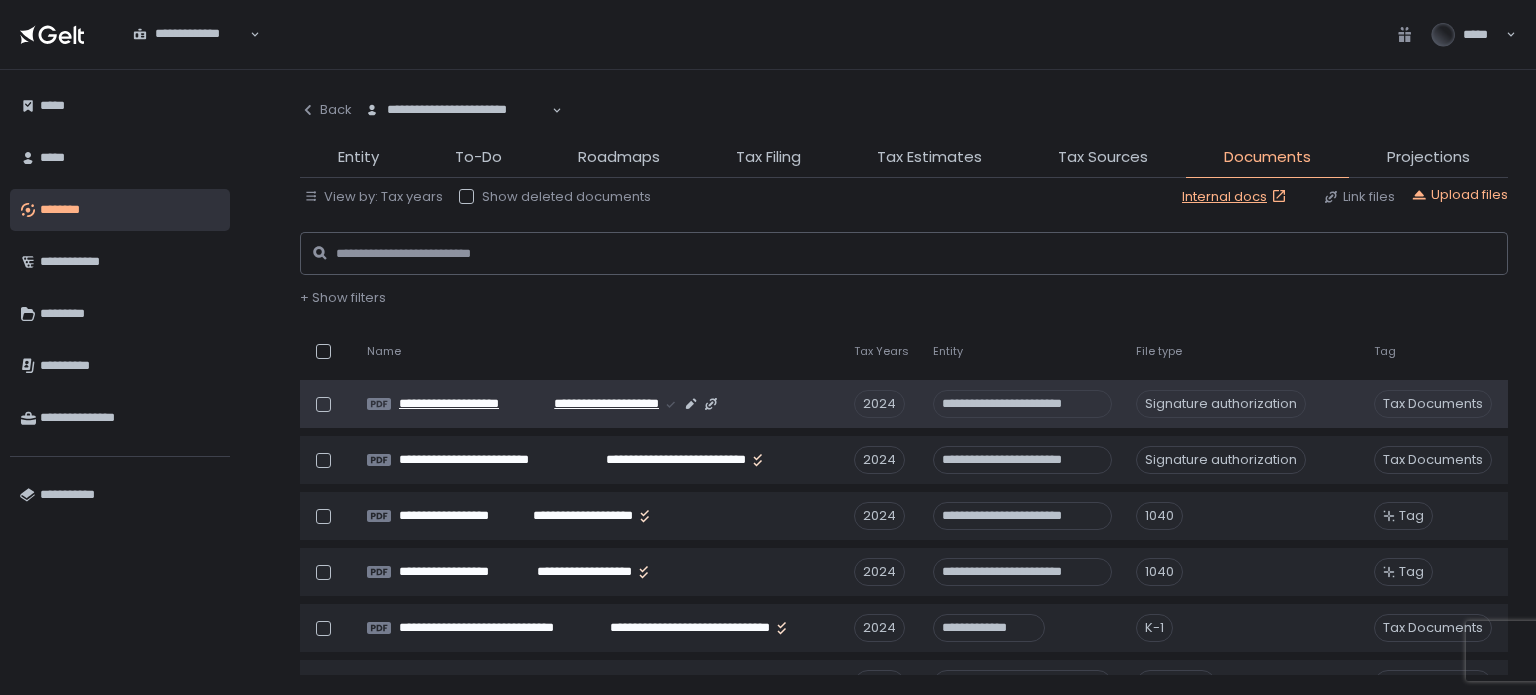 click on "**********" at bounding box center (597, 404) 